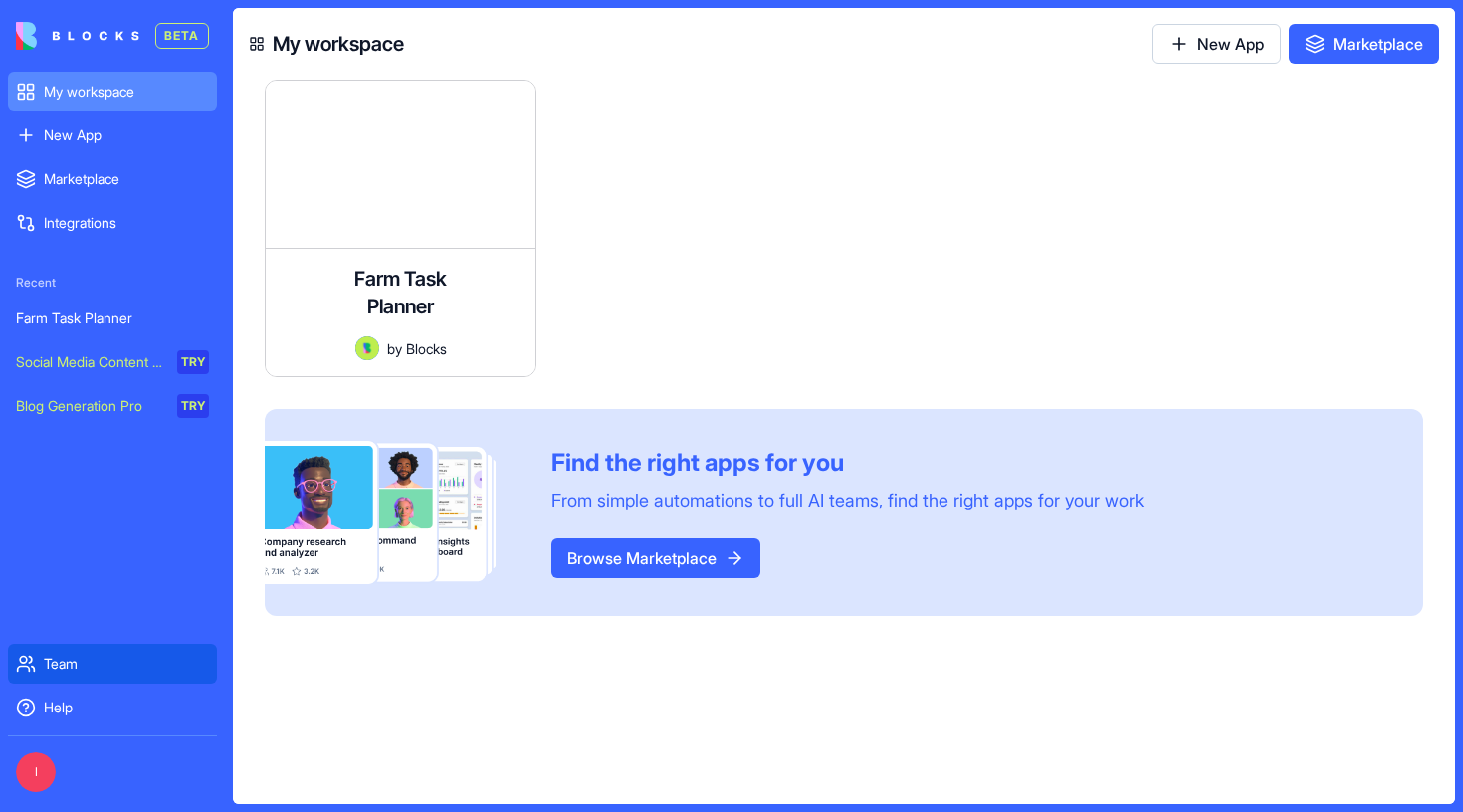 scroll, scrollTop: 0, scrollLeft: 0, axis: both 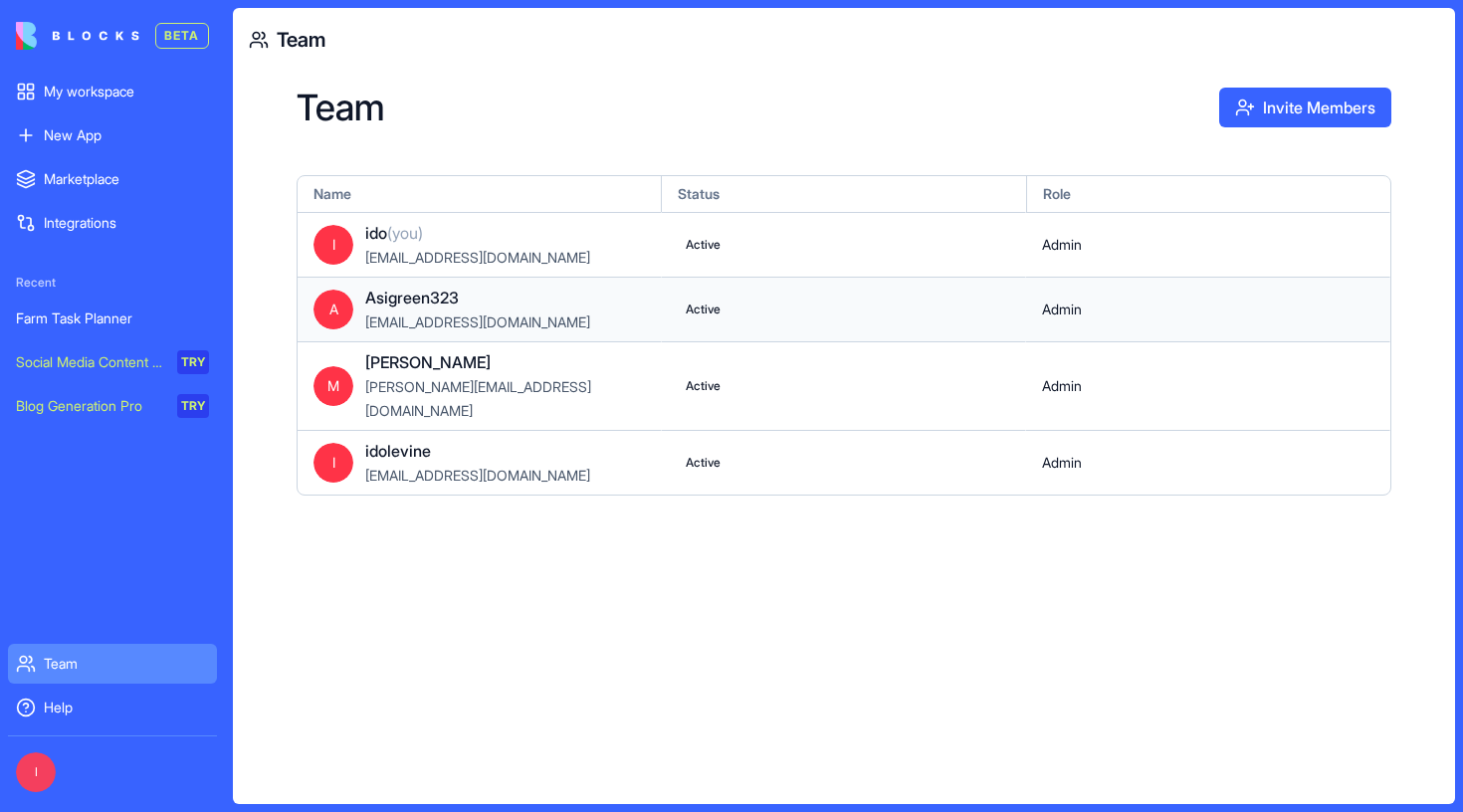 click on "[EMAIL_ADDRESS][DOMAIN_NAME]" at bounding box center (478, 321) 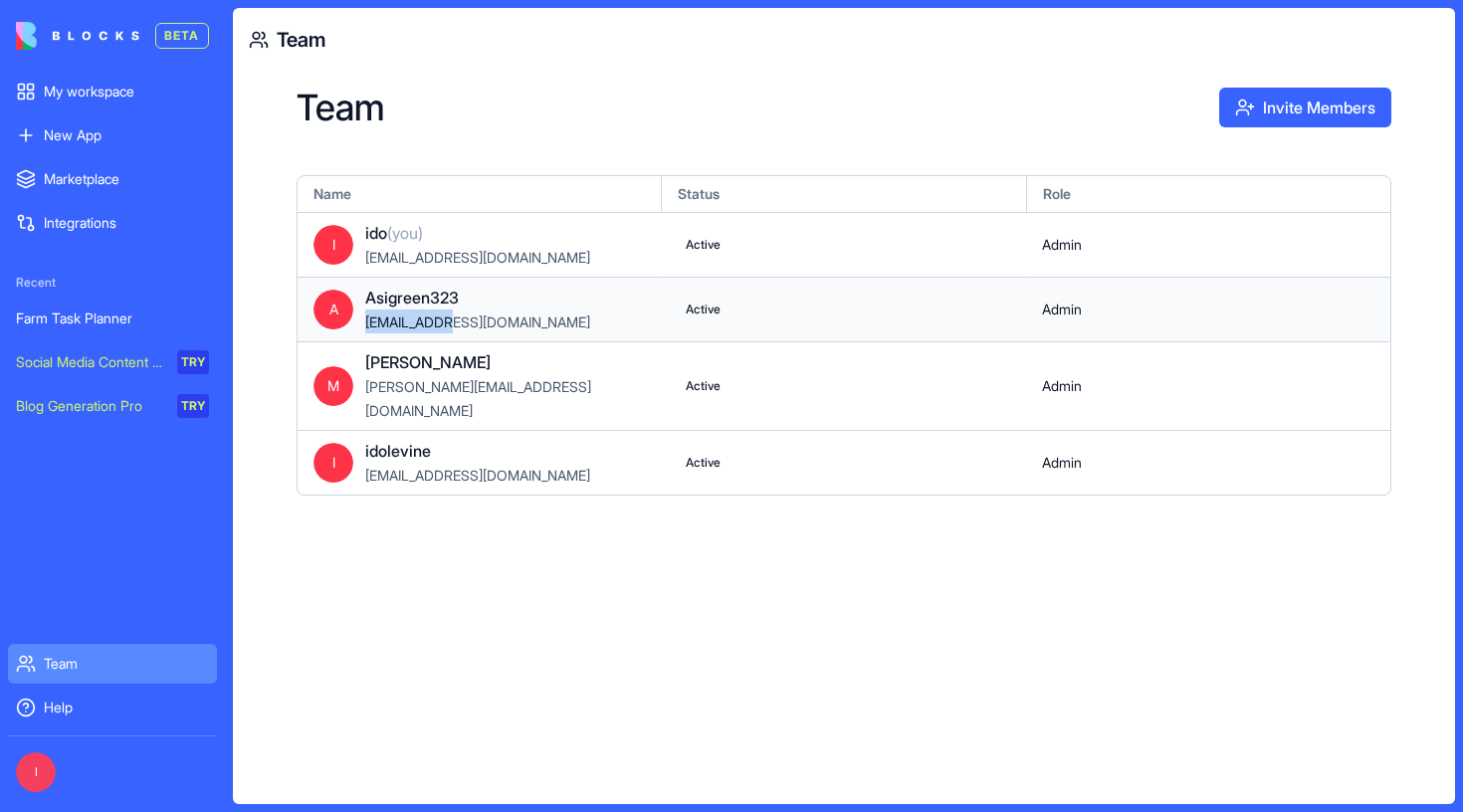 click on "[EMAIL_ADDRESS][DOMAIN_NAME]" at bounding box center [478, 321] 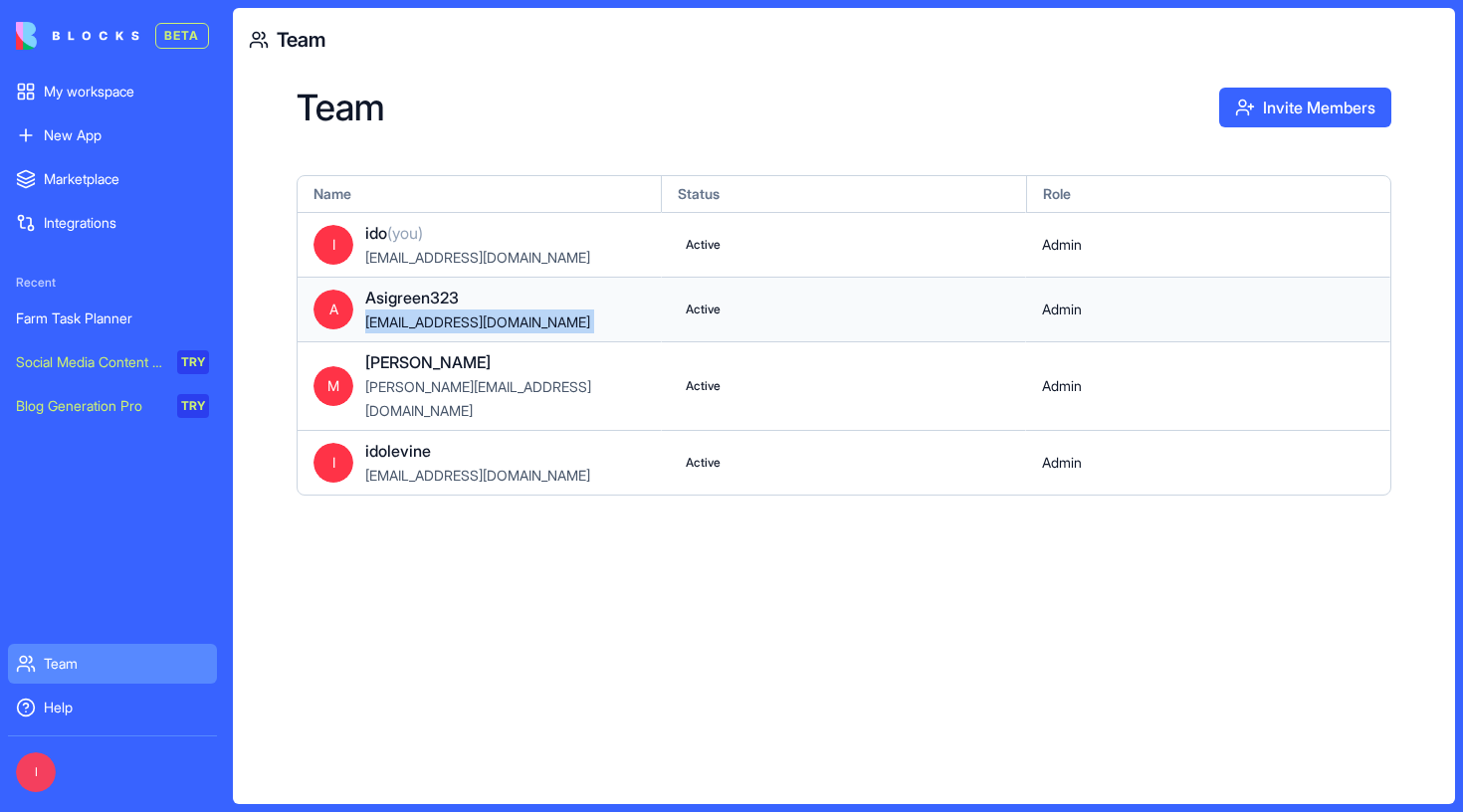 click on "[EMAIL_ADDRESS][DOMAIN_NAME]" at bounding box center (478, 321) 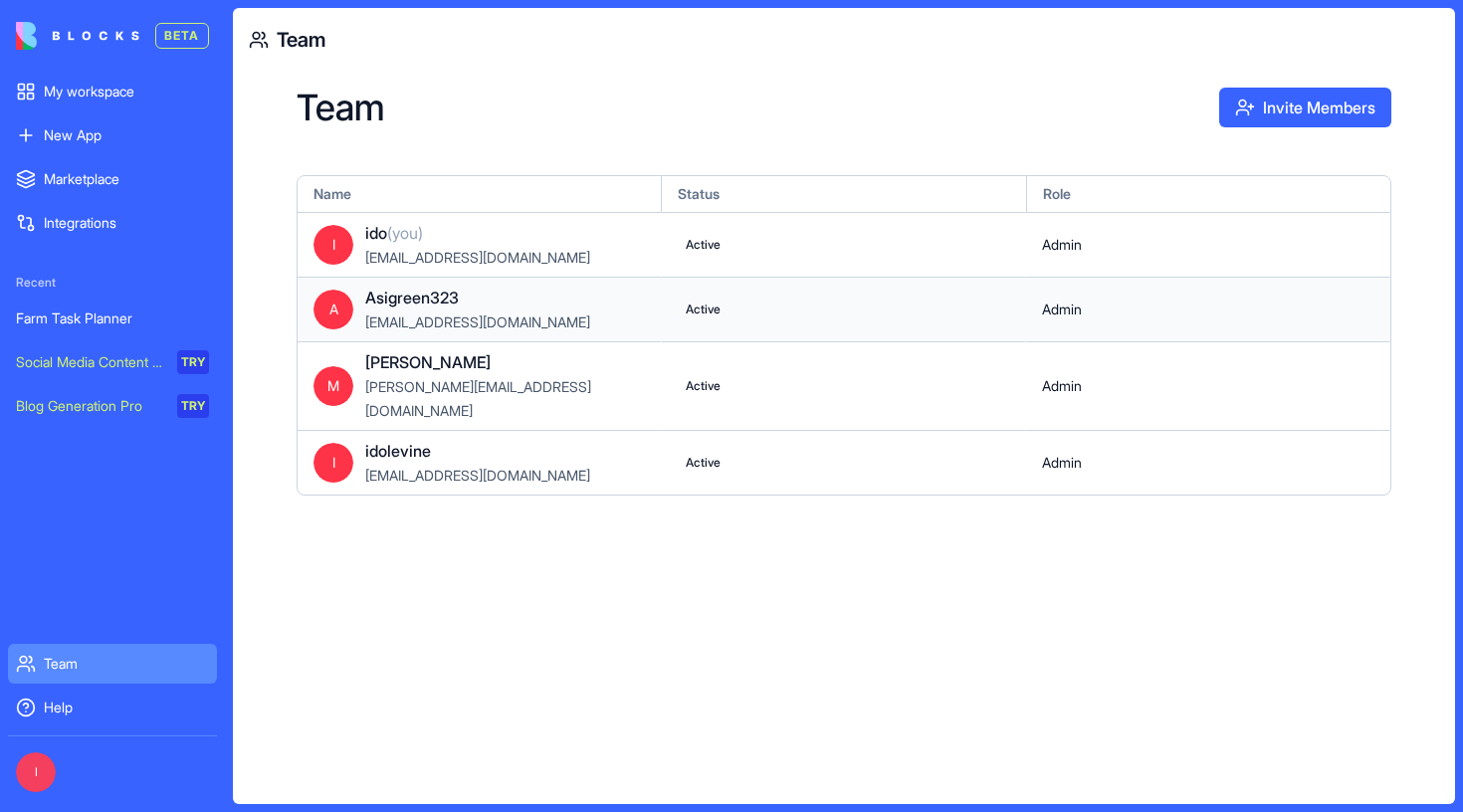 click on "Asigreen323" at bounding box center [412, 298] 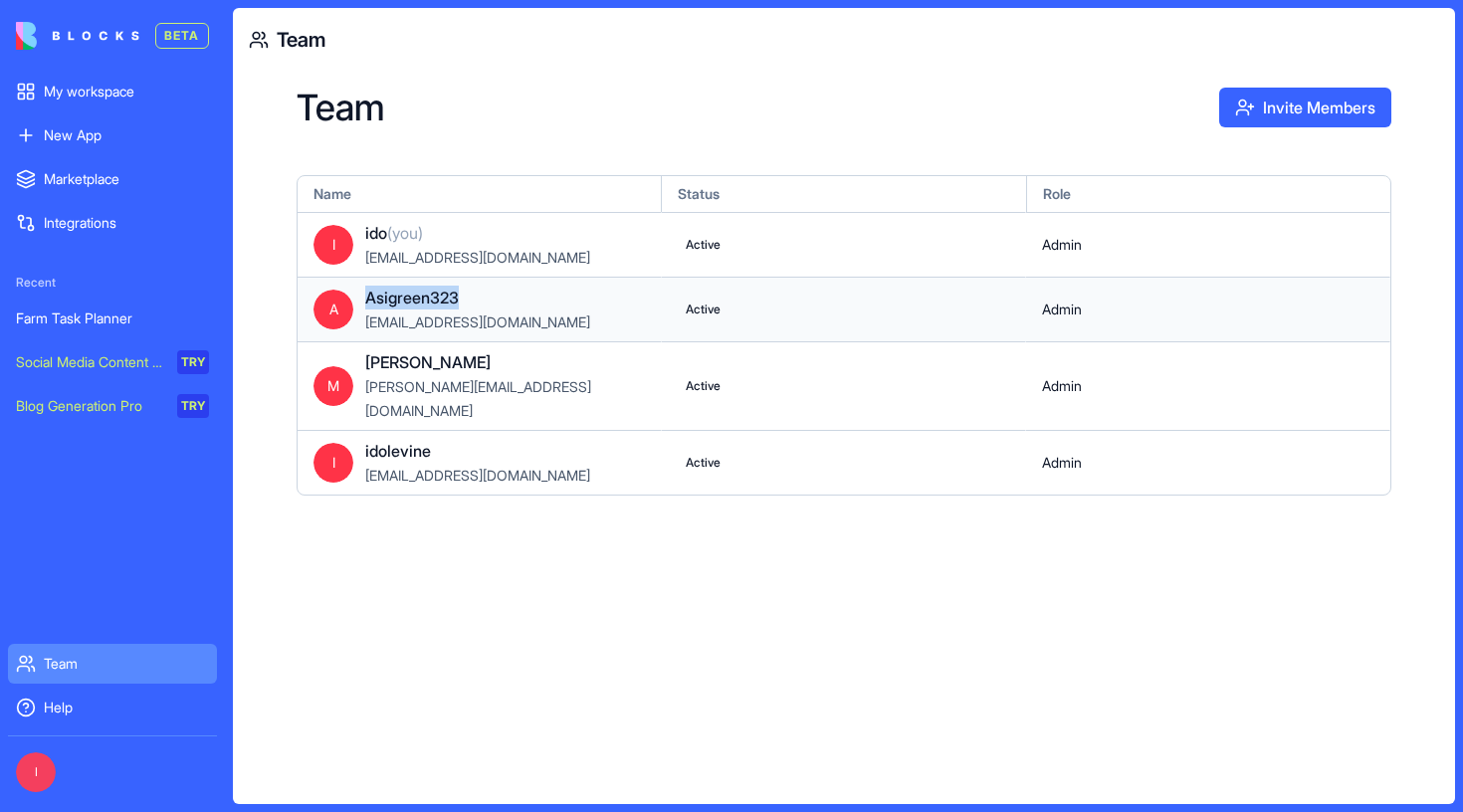 click on "Asigreen323" at bounding box center (412, 298) 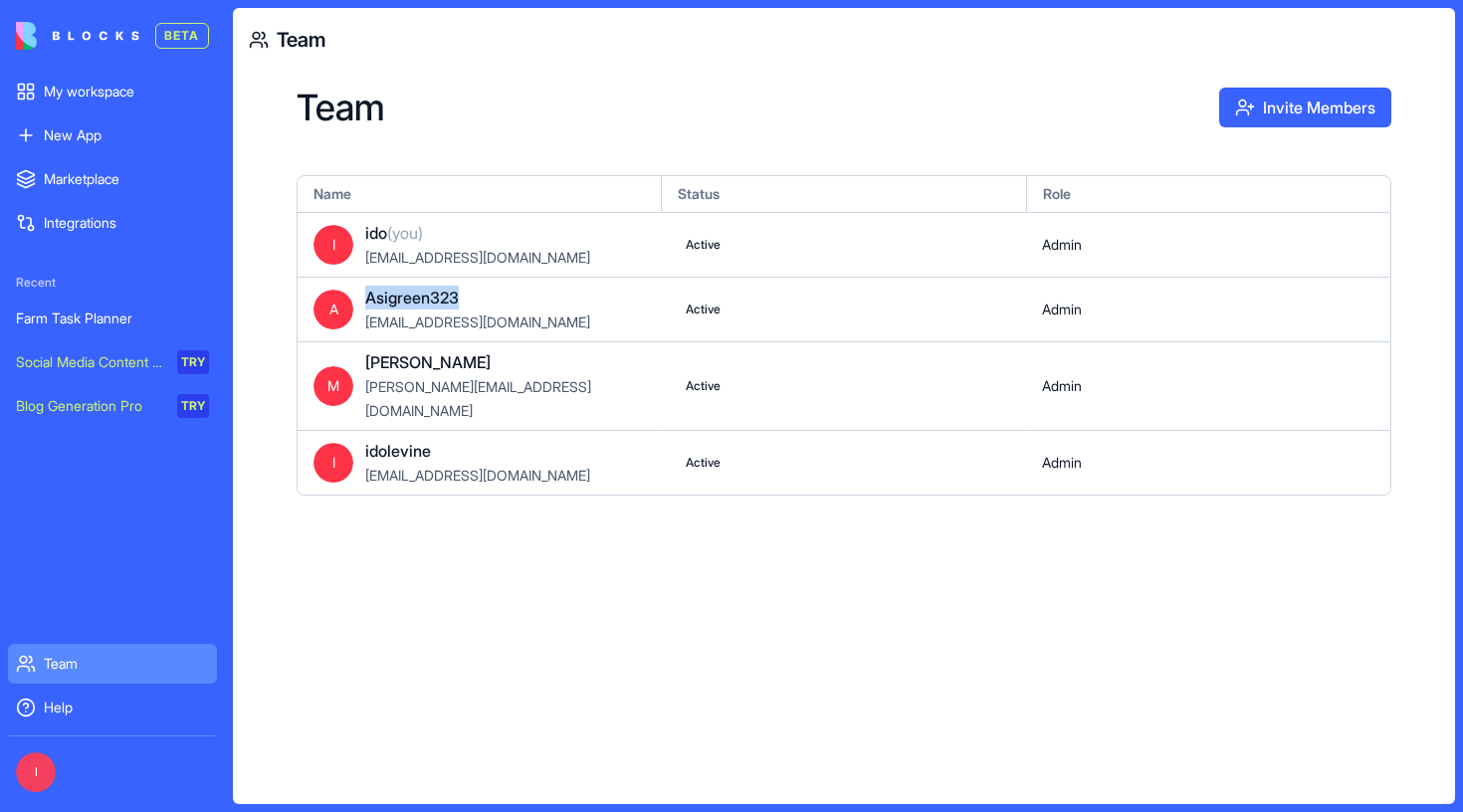 click on "Team" at bounding box center [301, 40] 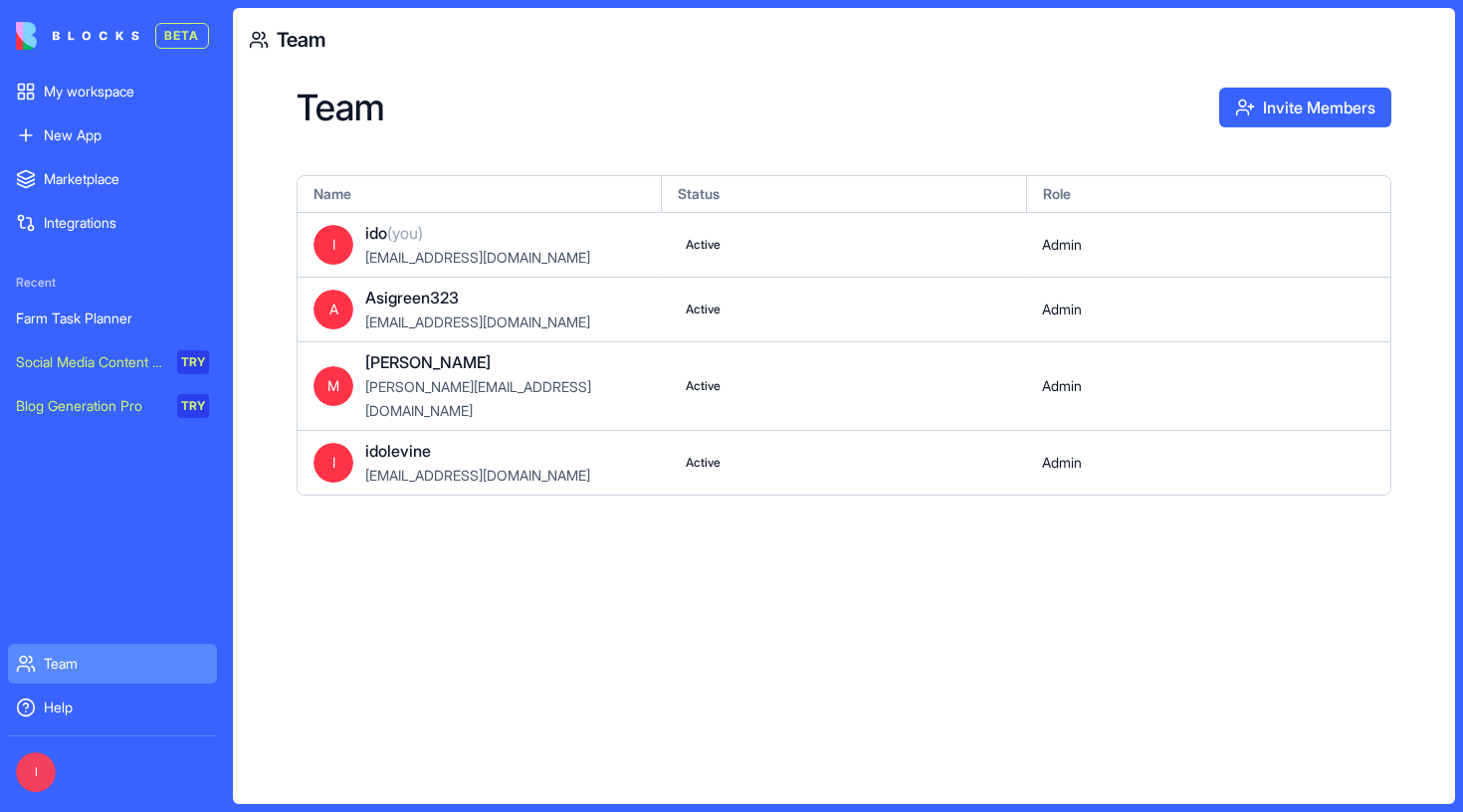 click on "Team" at bounding box center (757, 107) 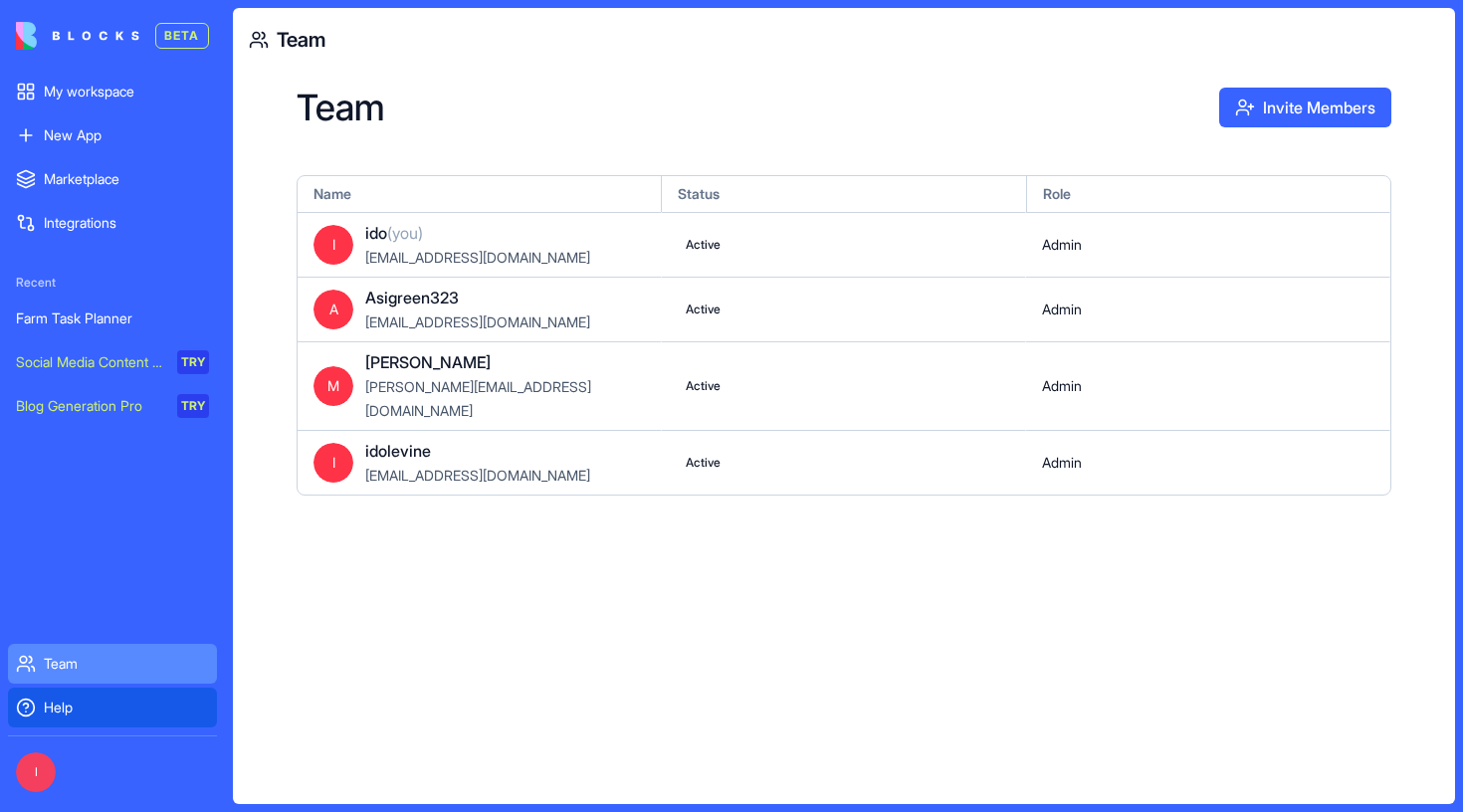 click on "Help" at bounding box center (112, 708) 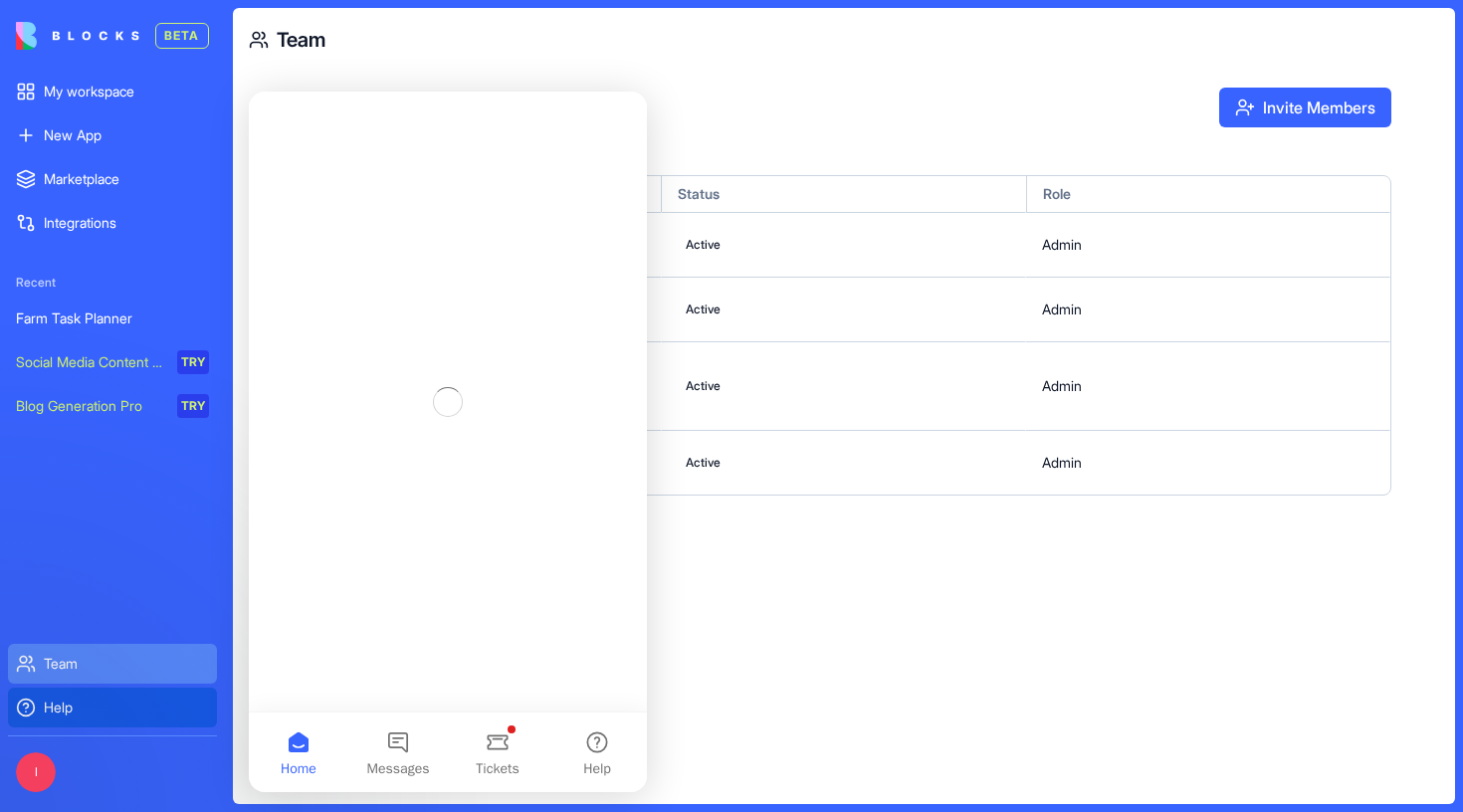scroll, scrollTop: 0, scrollLeft: 0, axis: both 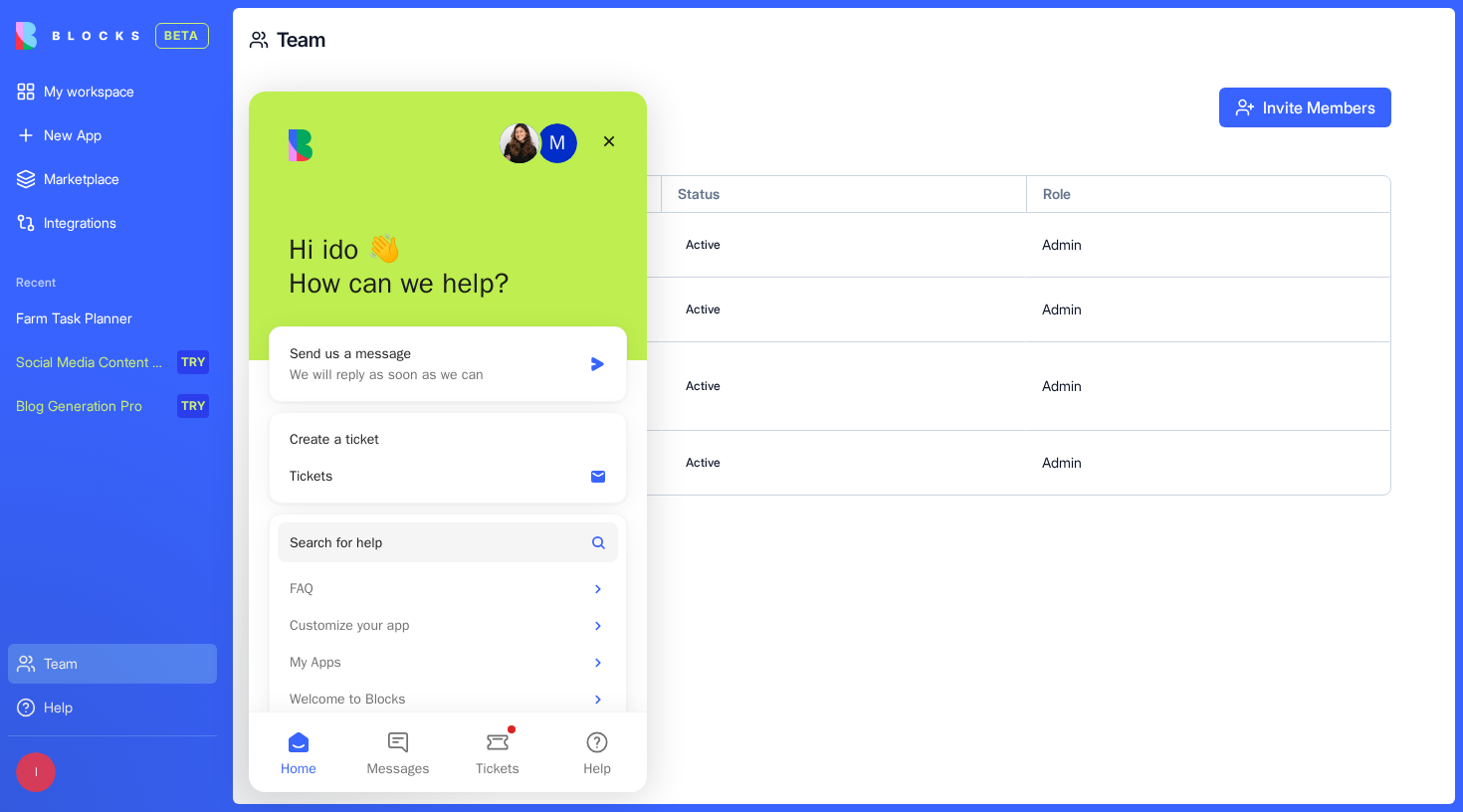 click on "Team Invite Members Name Status Role I ido  (you) [EMAIL_ADDRESS][DOMAIN_NAME] Active Admin A Asigreen323 [EMAIL_ADDRESS][DOMAIN_NAME] Active Admin M [PERSON_NAME] [PERSON_NAME][EMAIL_ADDRESS][DOMAIN_NAME] Active Admin I idolevine [EMAIL_ADDRESS][DOMAIN_NAME] Active Admin" at bounding box center [844, 438] 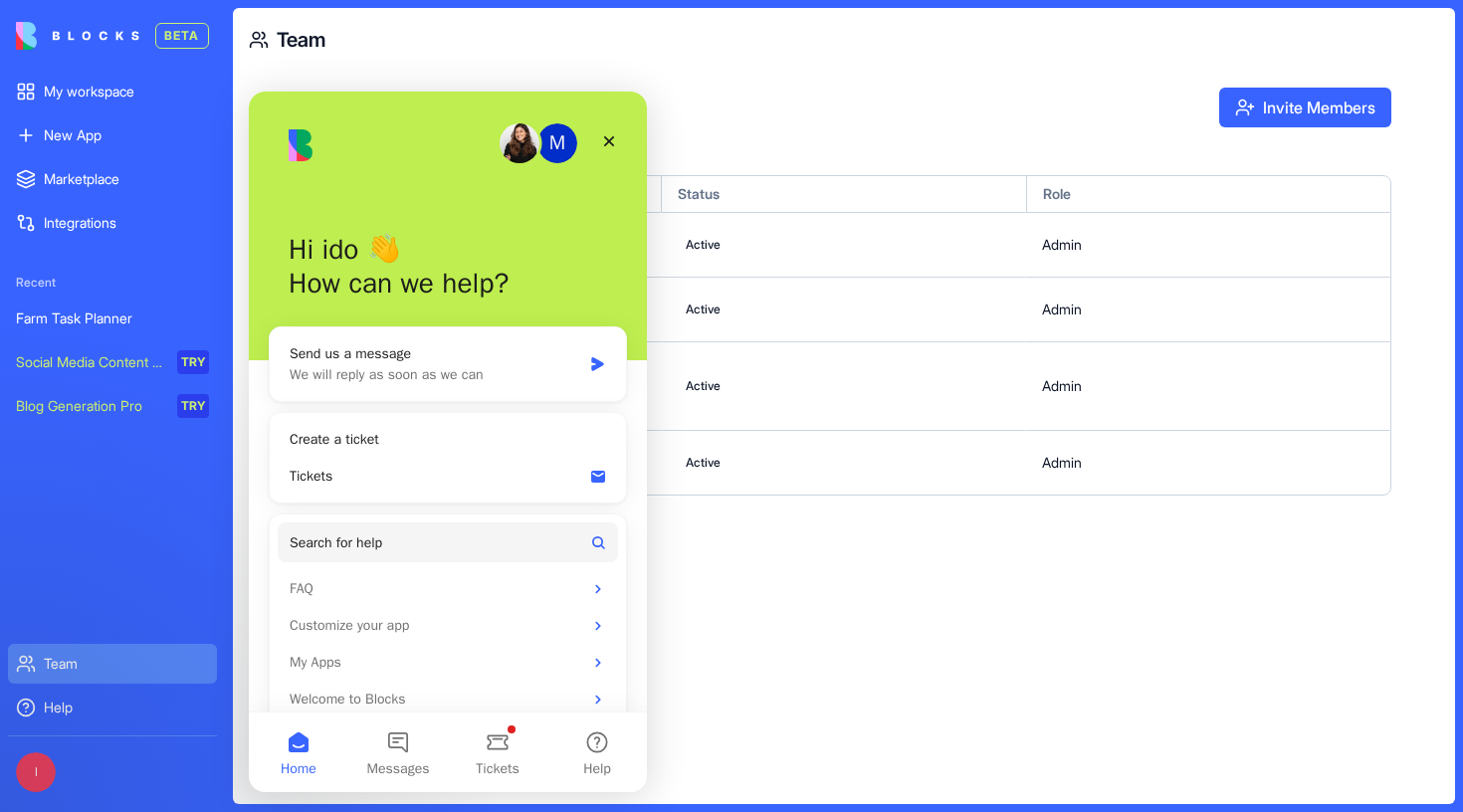 click on "Team" at bounding box center (126, 664) 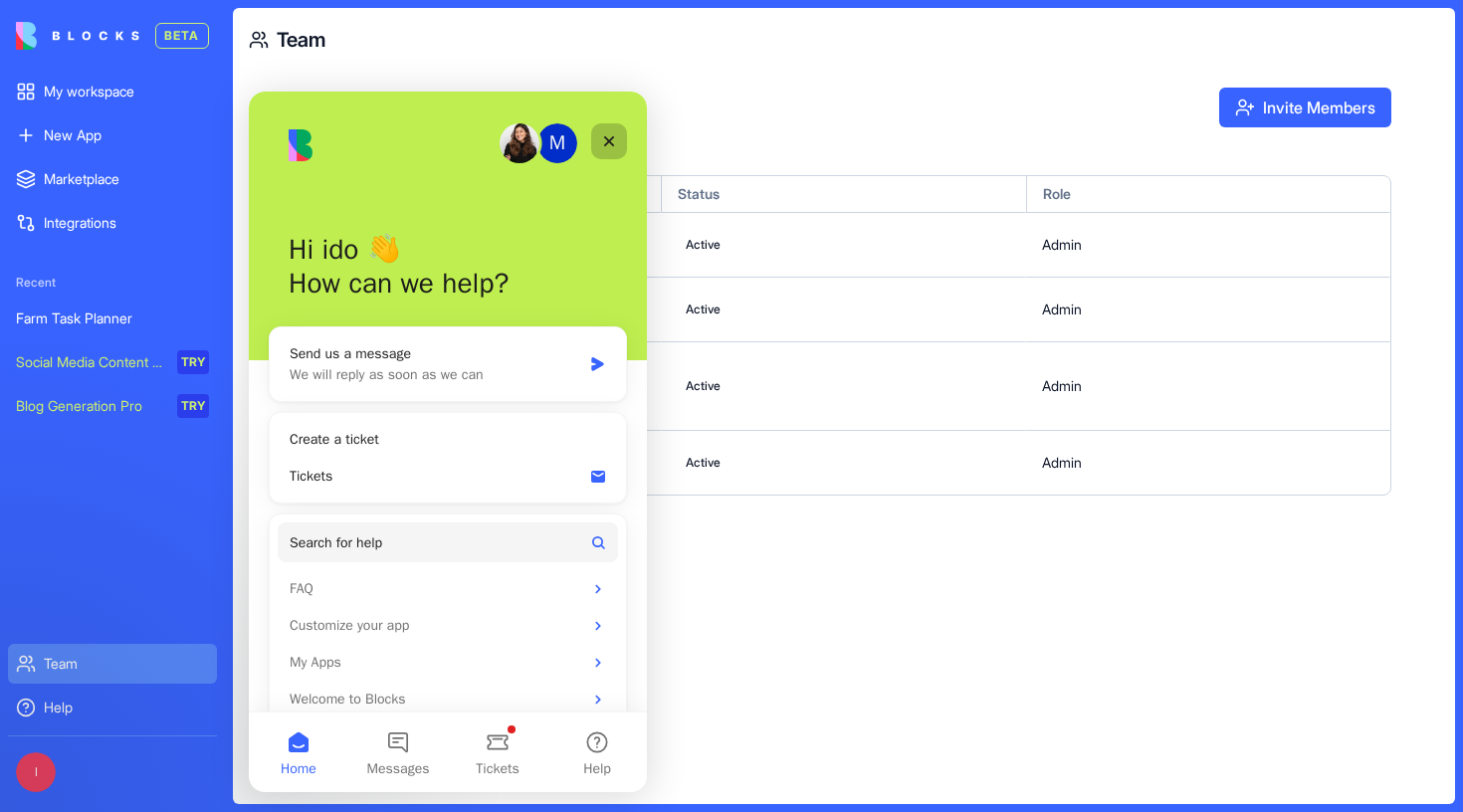 click 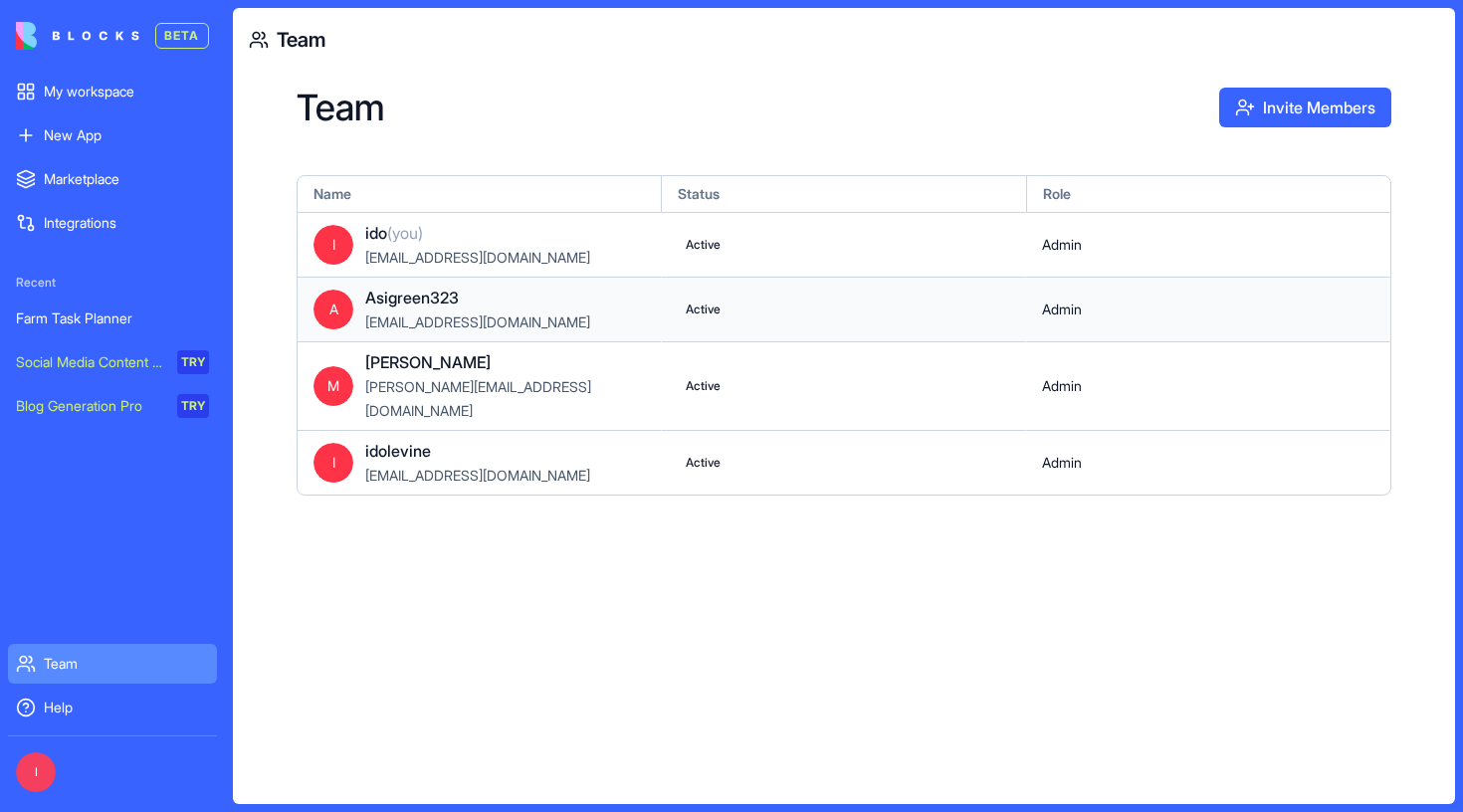 click on "Active" at bounding box center [844, 308] 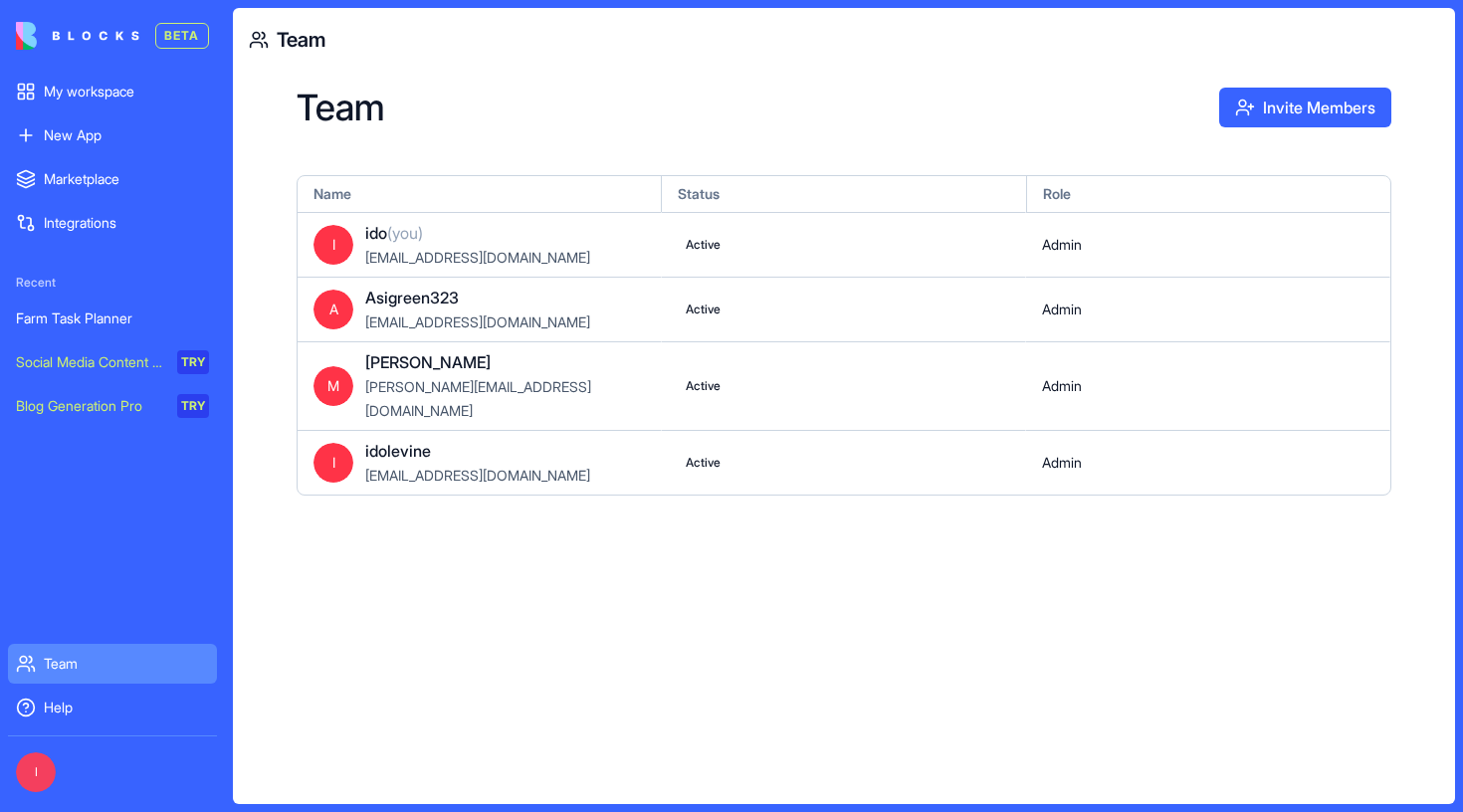 click on "BETA My workspace New App
To pick up a draggable item, press the space bar.
While dragging, use the arrow keys to move the item.
Press space again to drop the item in its new position, or press escape to cancel.
Marketplace Integrations Recent Farm Task Planner Social Media Content Generator TRY Blog Generation Pro TRY Team Help I Team Team Invite Members Name Status Role I ido  (you) [EMAIL_ADDRESS][DOMAIN_NAME] Active Admin A Asigreen323 [EMAIL_ADDRESS][DOMAIN_NAME] Active Admin M [PERSON_NAME] [PERSON_NAME][EMAIL_ADDRESS][DOMAIN_NAME] Active Admin I idolevine [EMAIL_ADDRESS][DOMAIN_NAME] Active Admin" at bounding box center (732, 406) 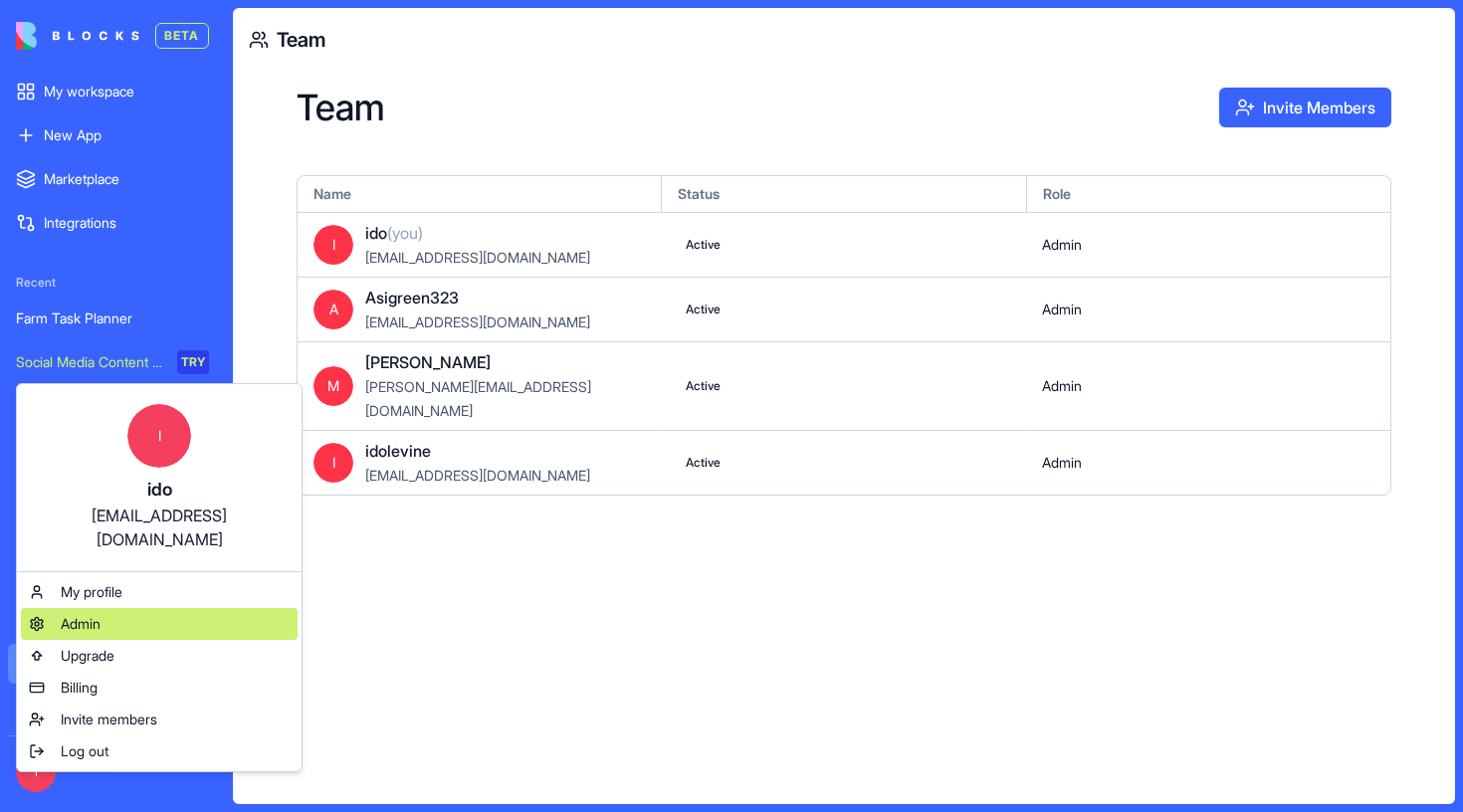 click on "Admin" at bounding box center (81, 624) 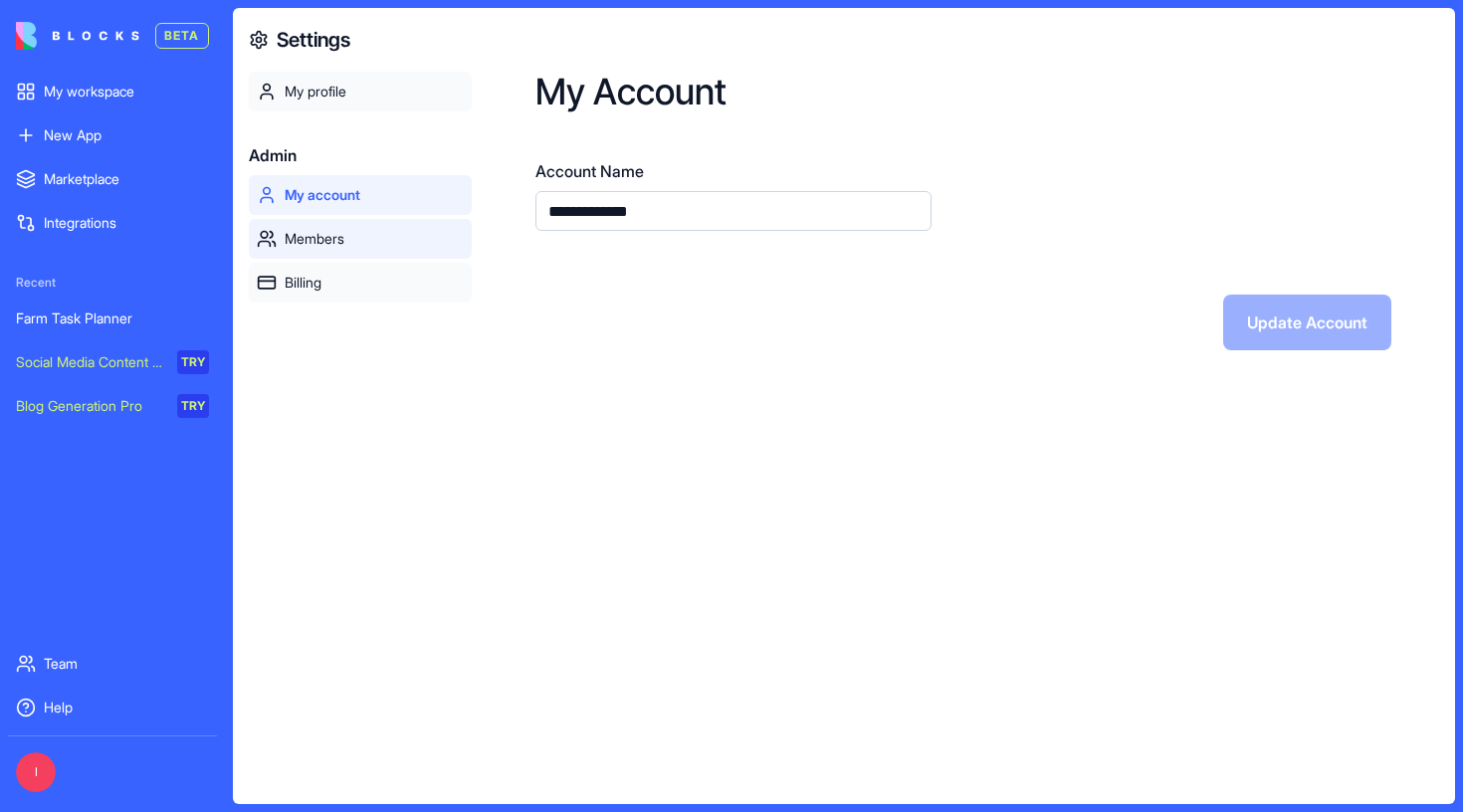 click on "Members" at bounding box center [374, 239] 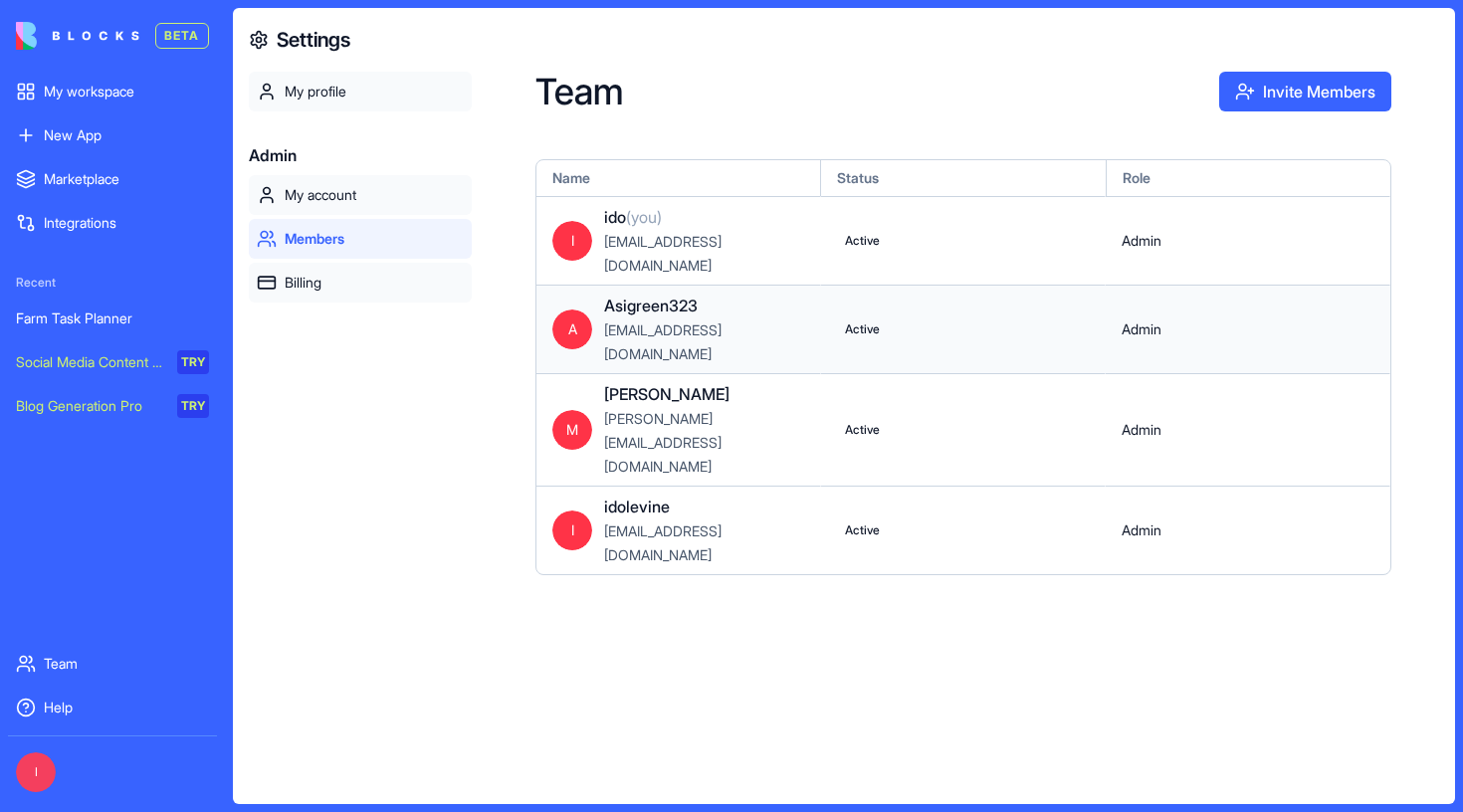 click on "[EMAIL_ADDRESS][DOMAIN_NAME]" at bounding box center (704, 341) 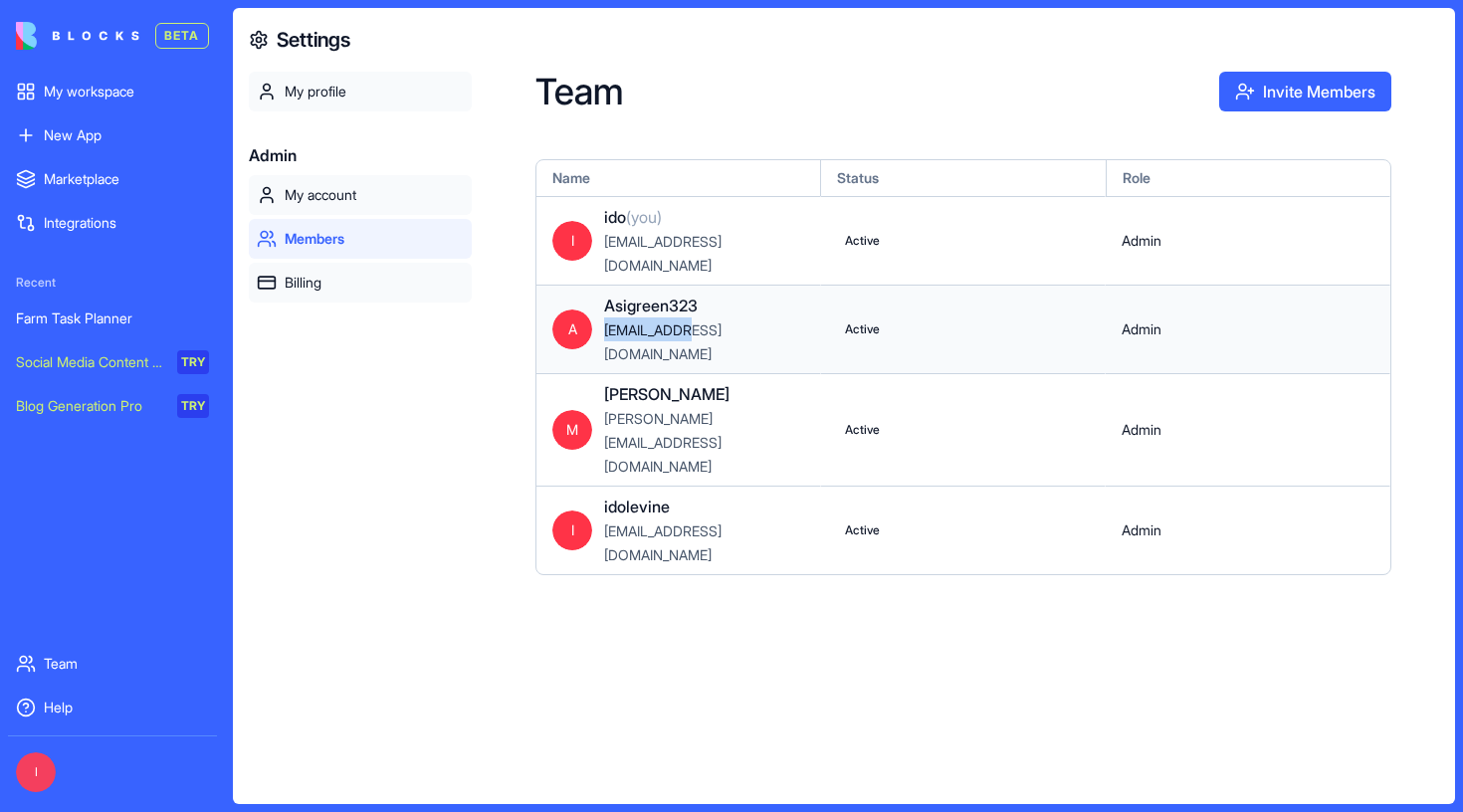 click on "[EMAIL_ADDRESS][DOMAIN_NAME]" at bounding box center [704, 341] 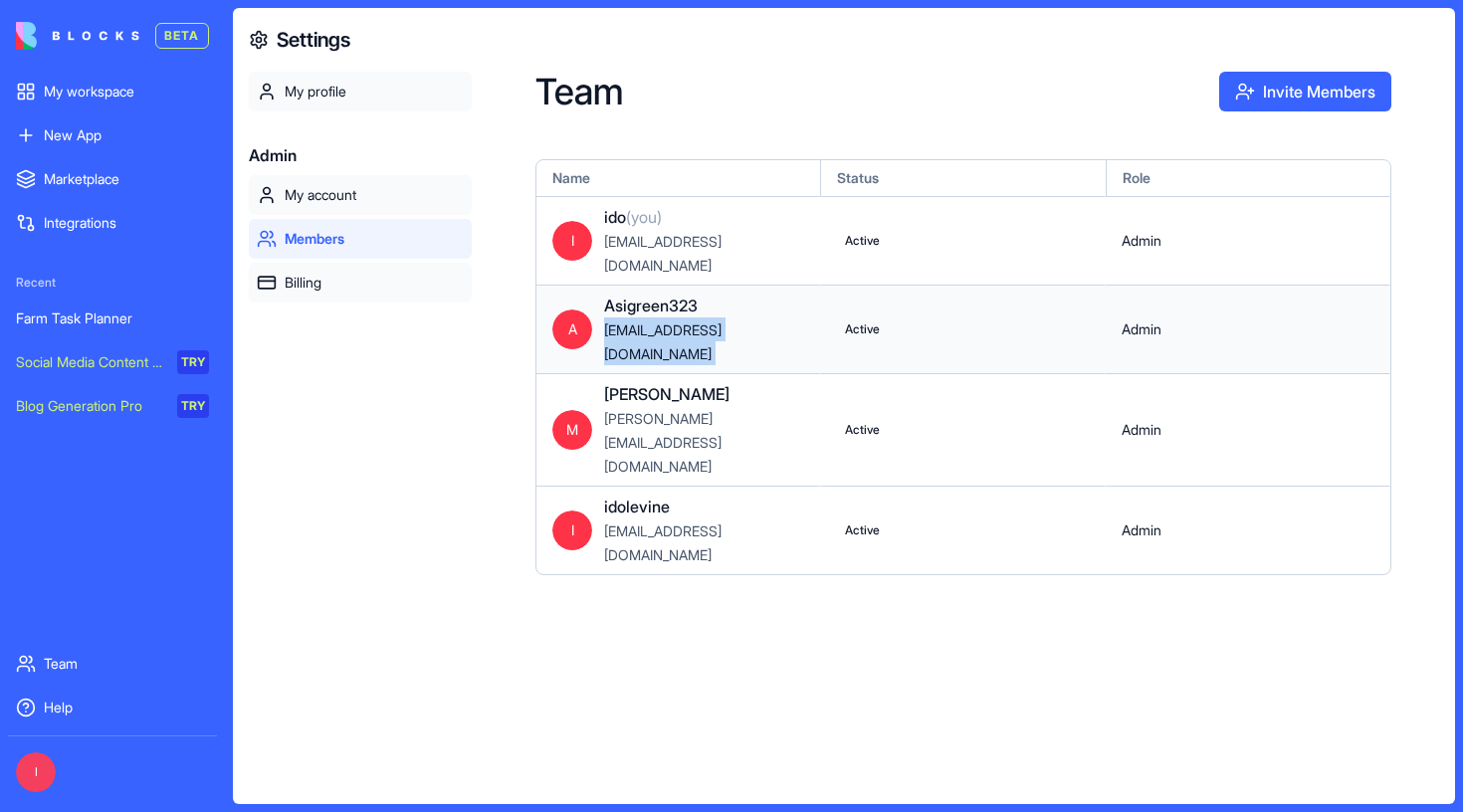 click on "[EMAIL_ADDRESS][DOMAIN_NAME]" at bounding box center [704, 341] 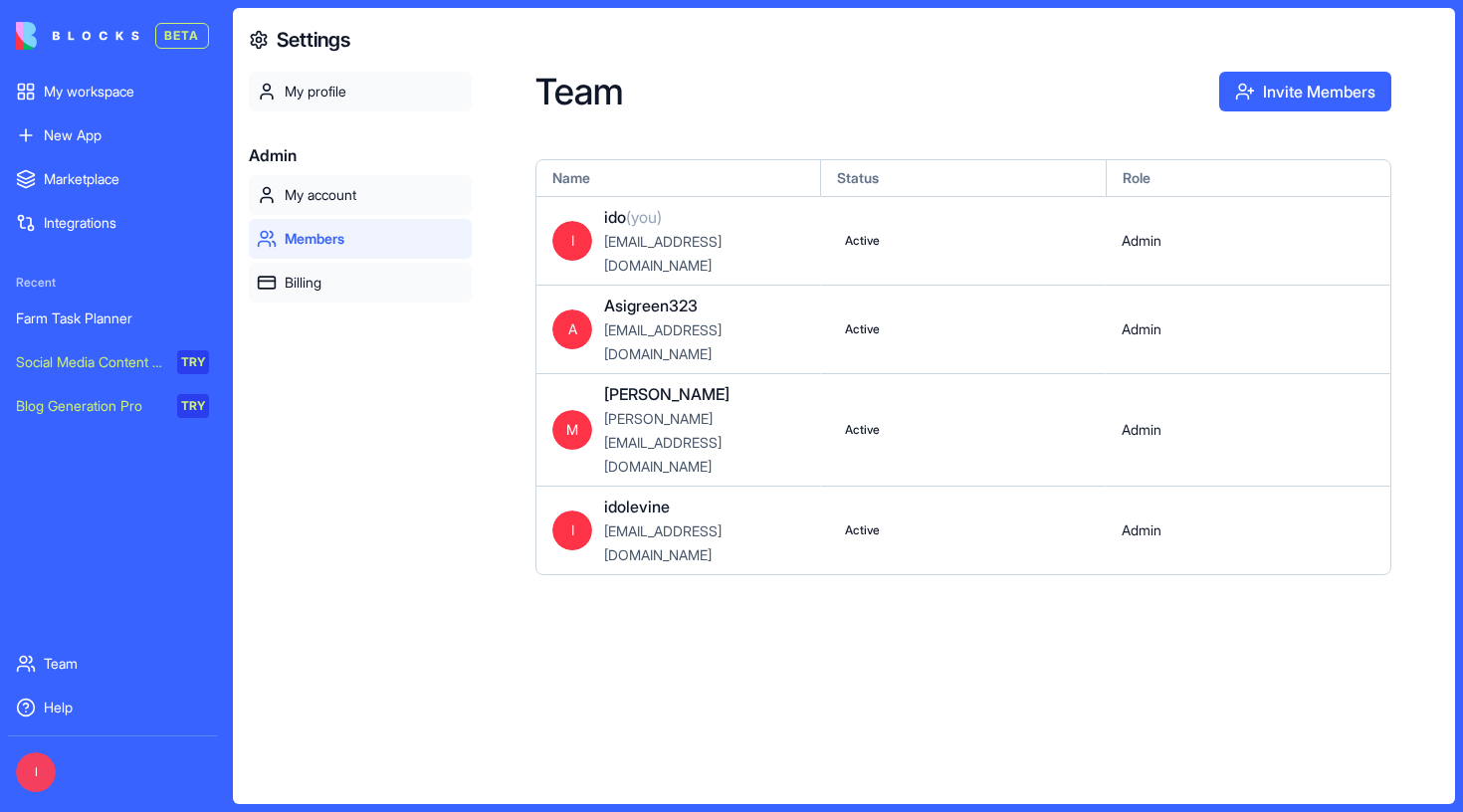 click on "Name" at bounding box center (679, 178) 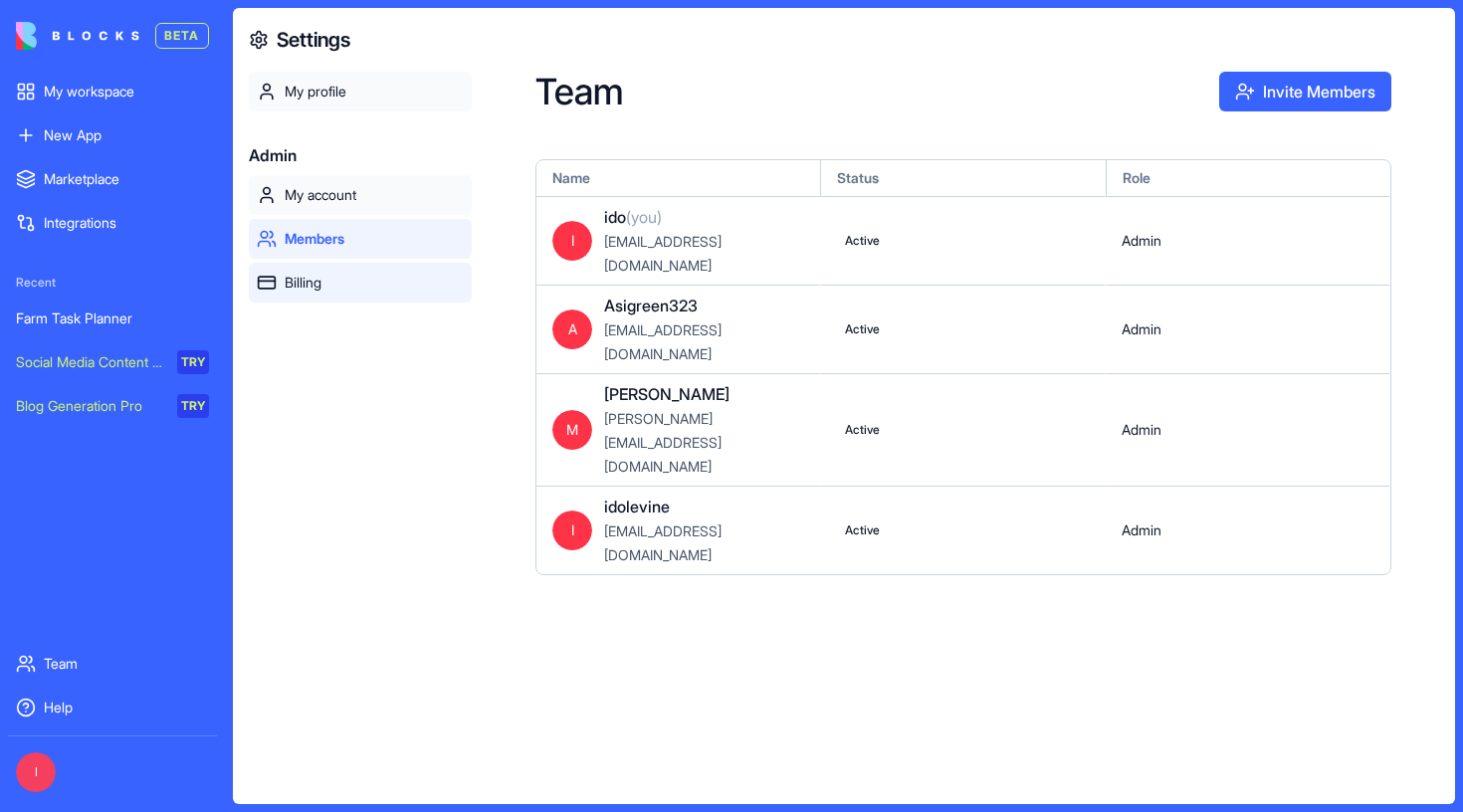 scroll, scrollTop: 0, scrollLeft: 0, axis: both 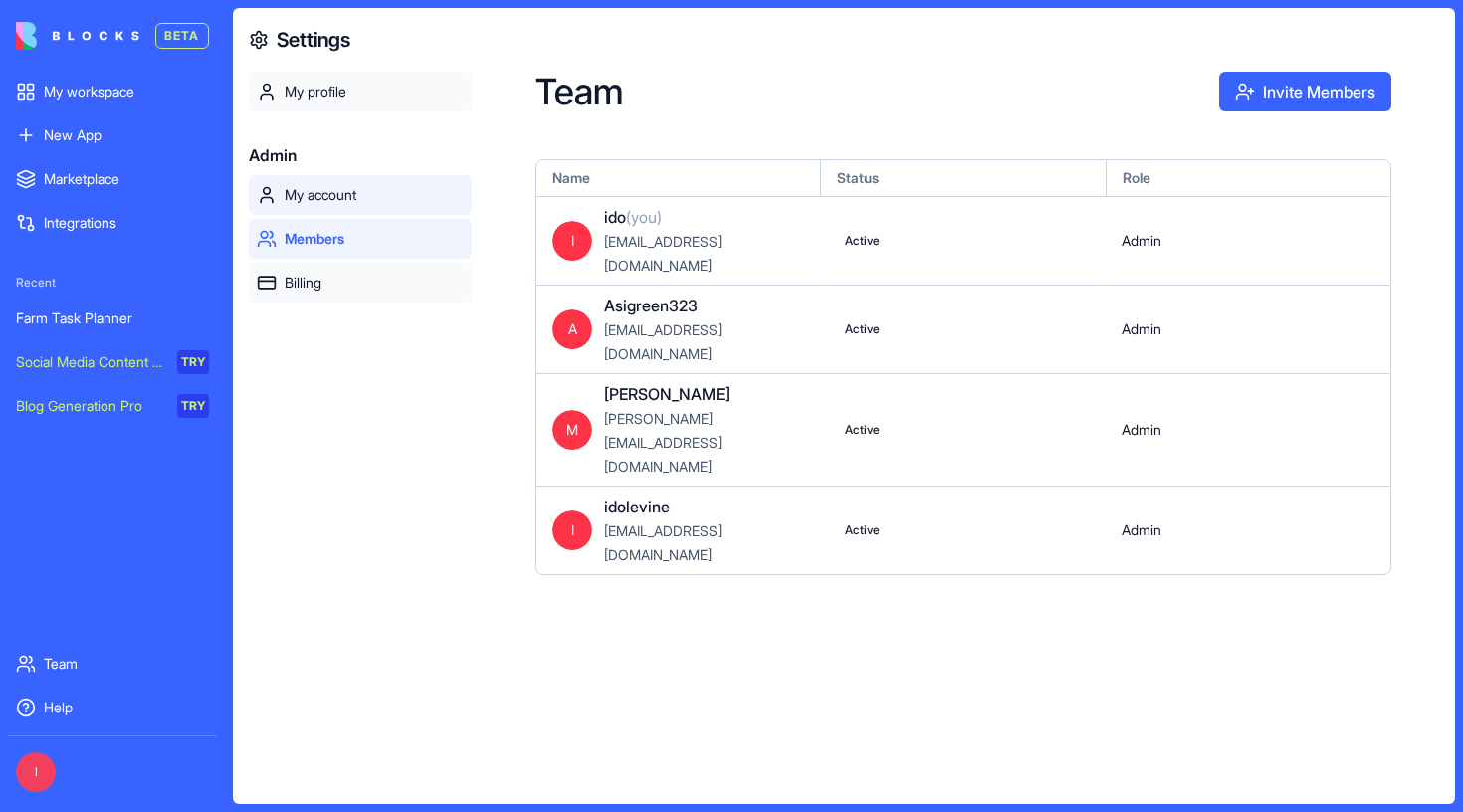 click on "My account" at bounding box center (374, 195) 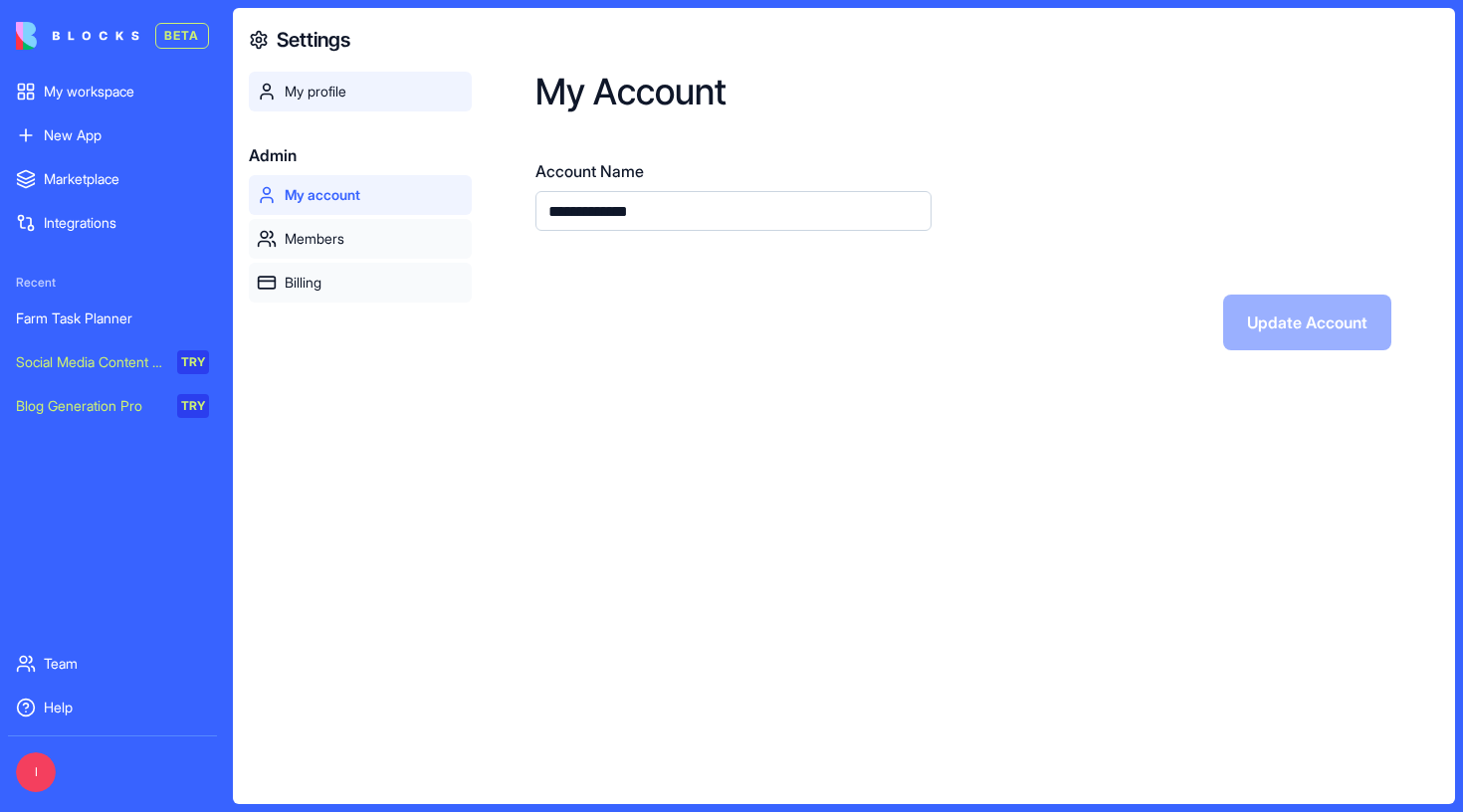 click on "My profile" at bounding box center [360, 92] 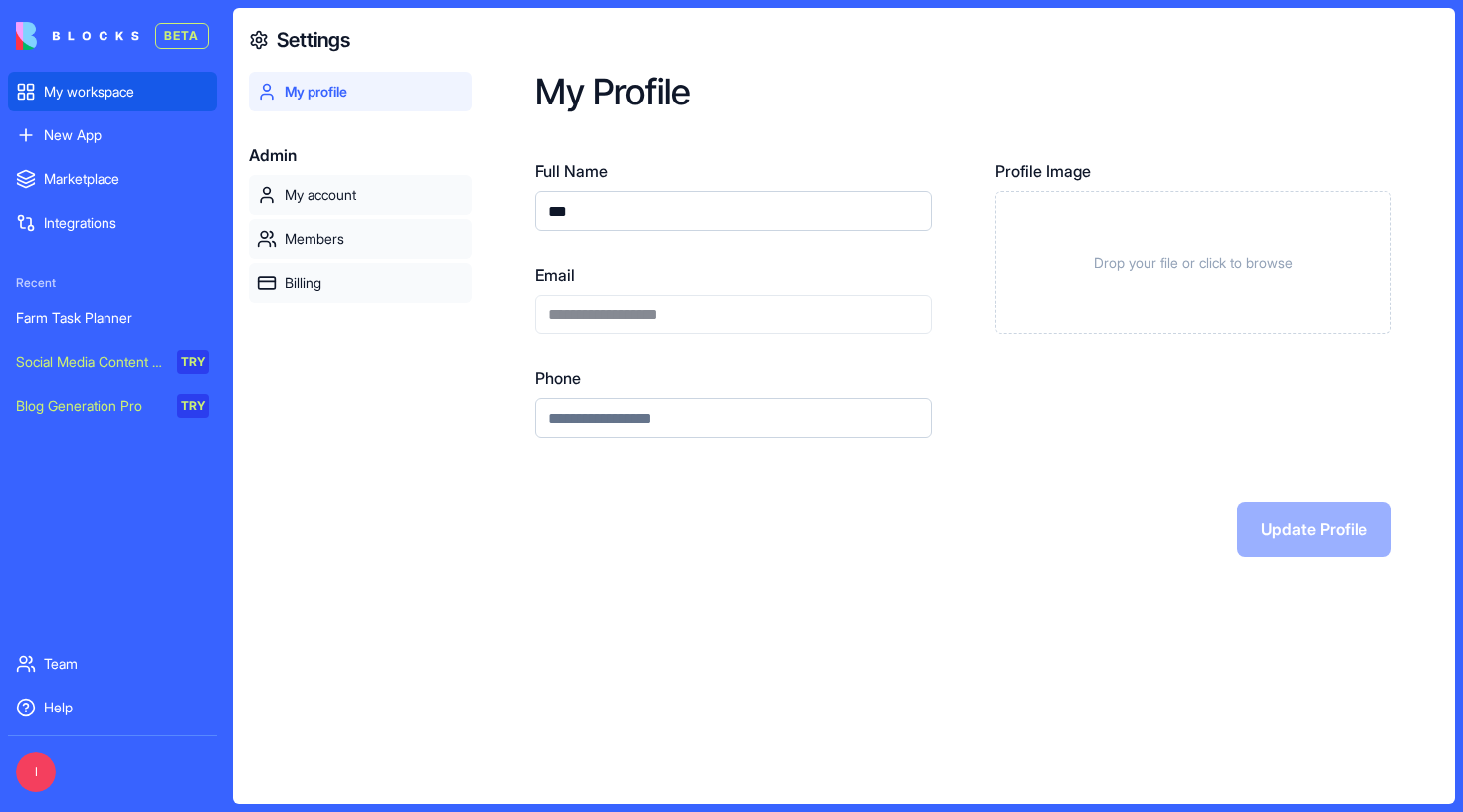 click on "My workspace" at bounding box center [126, 92] 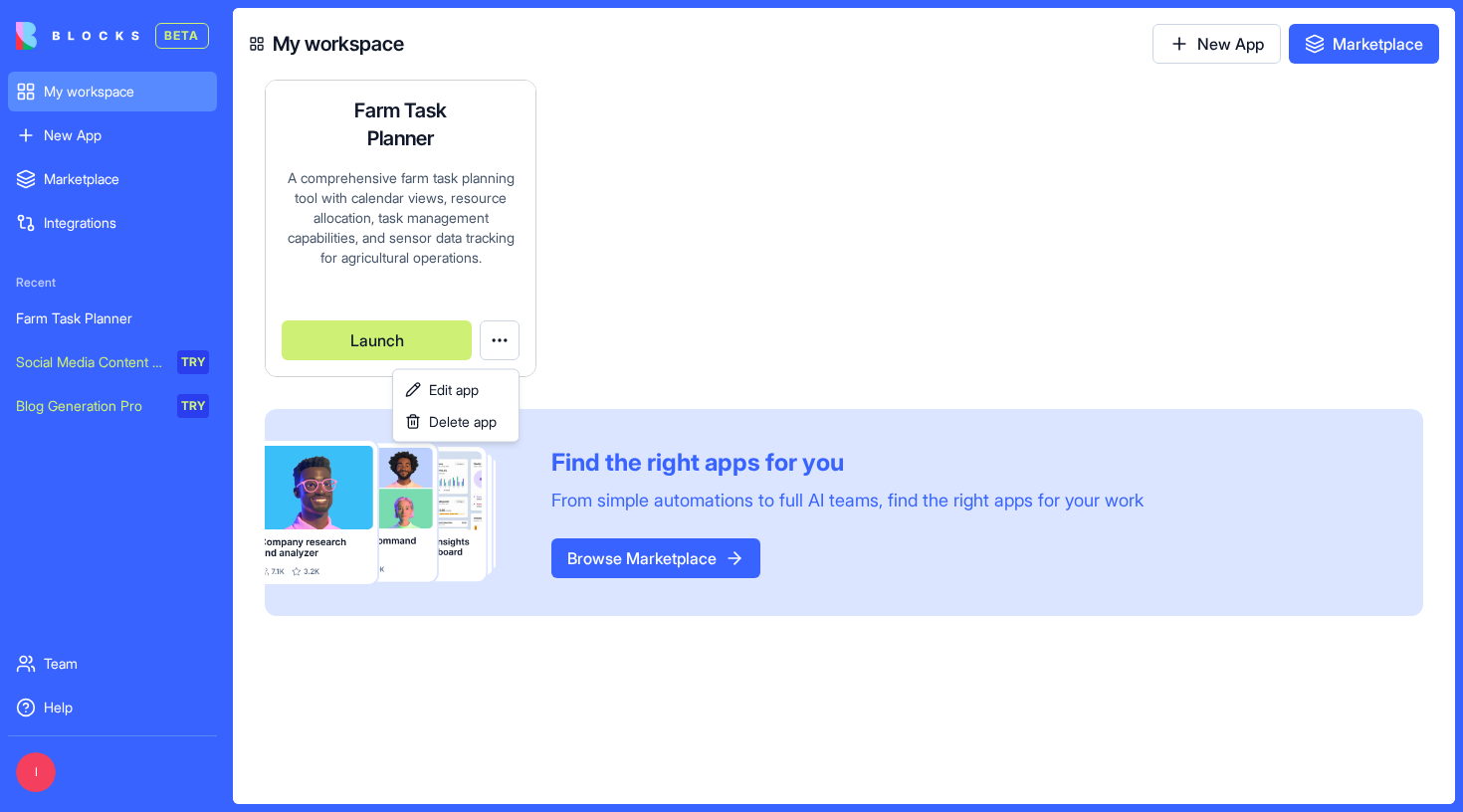 click on "BETA My workspace New App
To pick up a draggable item, press the space bar.
While dragging, use the arrow keys to move the item.
Press space again to drop the item in its new position, or press escape to cancel.
Marketplace Integrations Recent Farm Task Planner Social Media Content Generator TRY Blog Generation Pro TRY Team Help I My workspace New App Marketplace Farm Task Planner A comprehensive farm task planning tool with calendar views, resource allocation, task management capabilities, and sensor data tracking for agricultural operations. by Blocks Launch
To pick up a draggable item, press the space bar.
While dragging, use the arrow keys to move the item.
Press space again to drop the item in its new position, or press escape to cancel.
Find the right apps for you From simple automations to full AI teams, find the right apps for your work Browse Marketplace
Edit app Delete app" at bounding box center (732, 406) 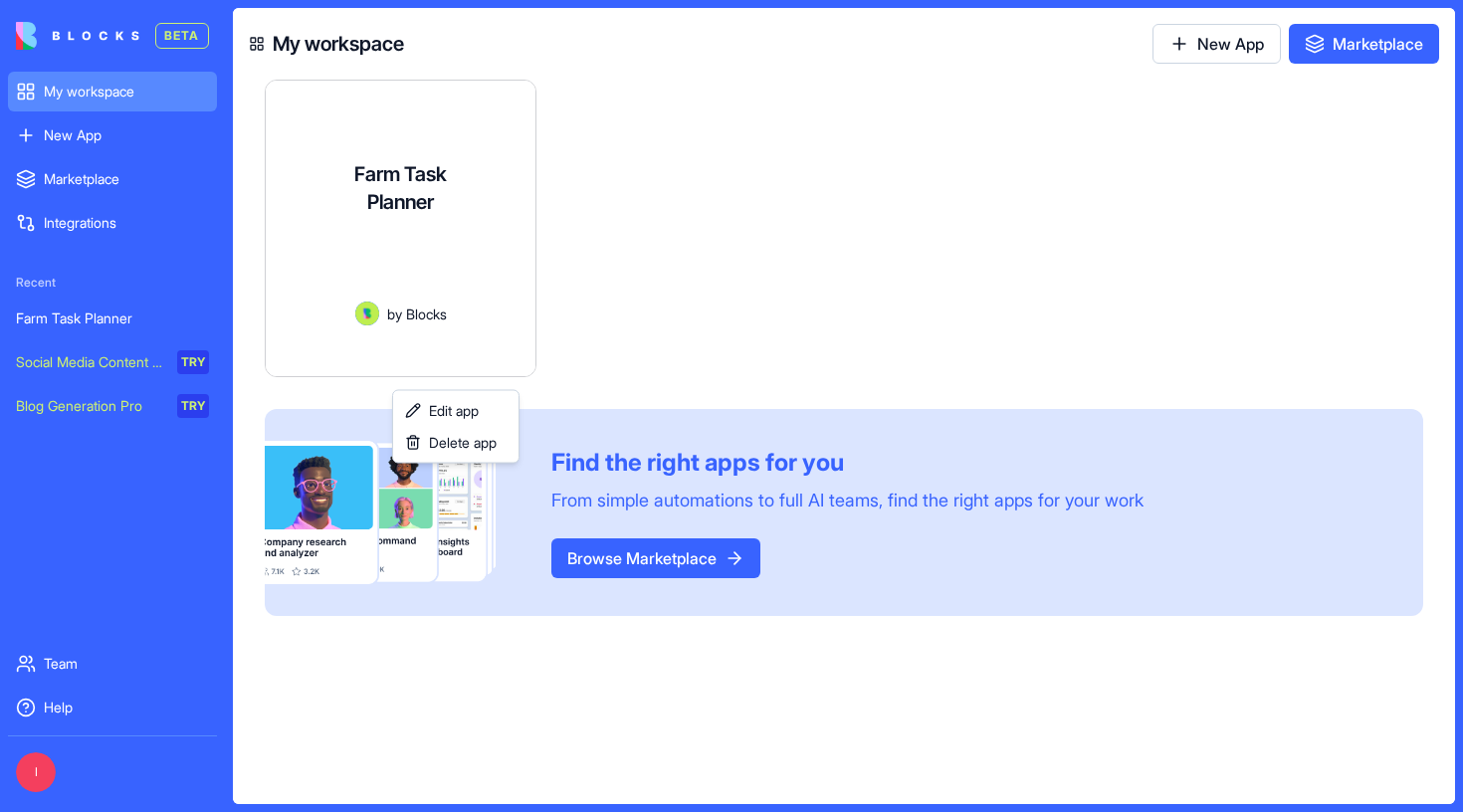 click on "BETA My workspace New App
To pick up a draggable item, press the space bar.
While dragging, use the arrow keys to move the item.
Press space again to drop the item in its new position, or press escape to cancel.
Marketplace Integrations Recent Farm Task Planner Social Media Content Generator TRY Blog Generation Pro TRY Team Help I My workspace New App Marketplace Farm Task Planner A comprehensive farm task planning tool with calendar views, resource allocation, task management capabilities, and sensor data tracking for agricultural operations. by Blocks Launch
To pick up a draggable item, press the space bar.
While dragging, use the arrow keys to move the item.
Press space again to drop the item in its new position, or press escape to cancel.
Find the right apps for you From simple automations to full AI teams, find the right apps for your work Browse Marketplace
Edit app Delete app" at bounding box center (732, 406) 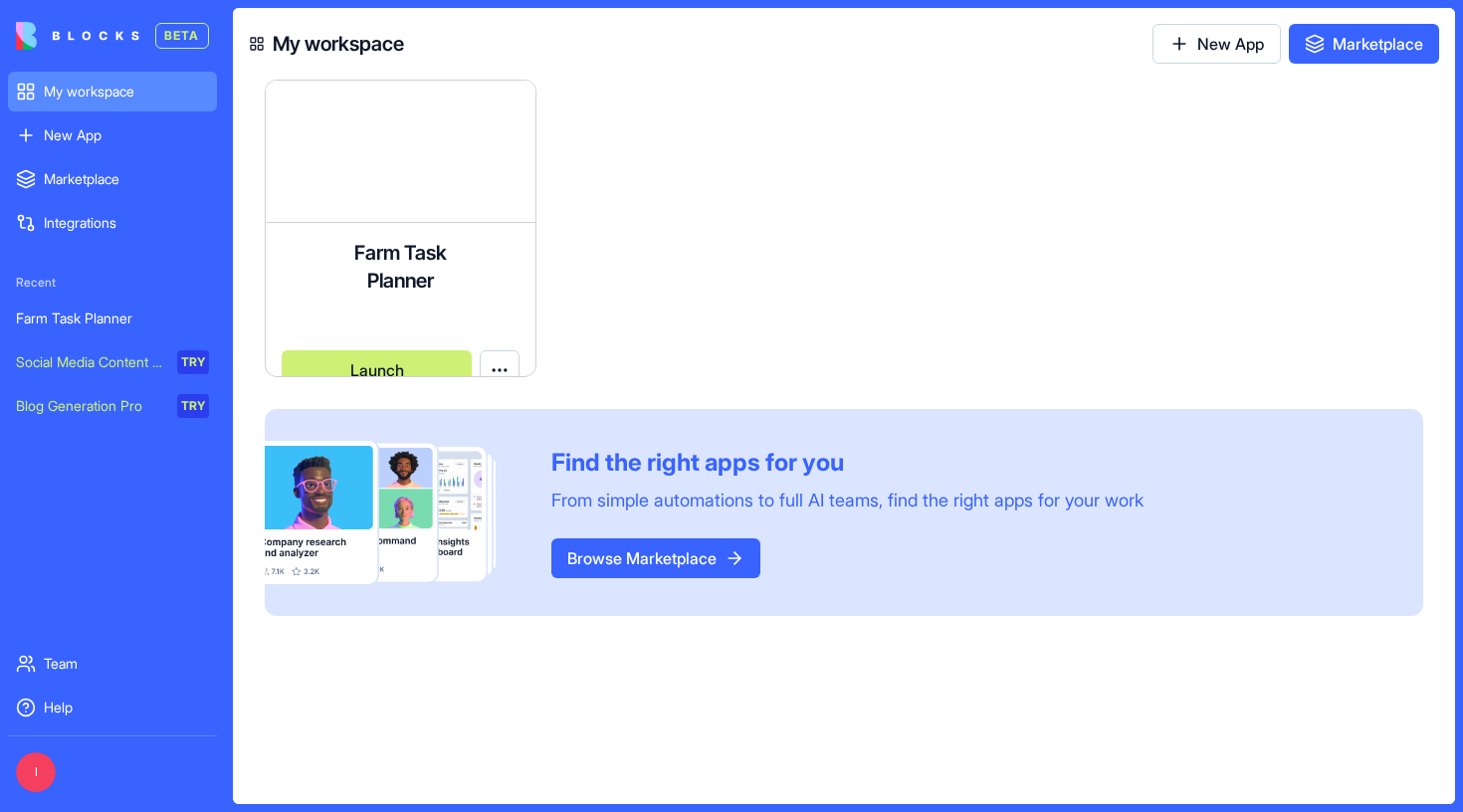 scroll, scrollTop: 0, scrollLeft: 0, axis: both 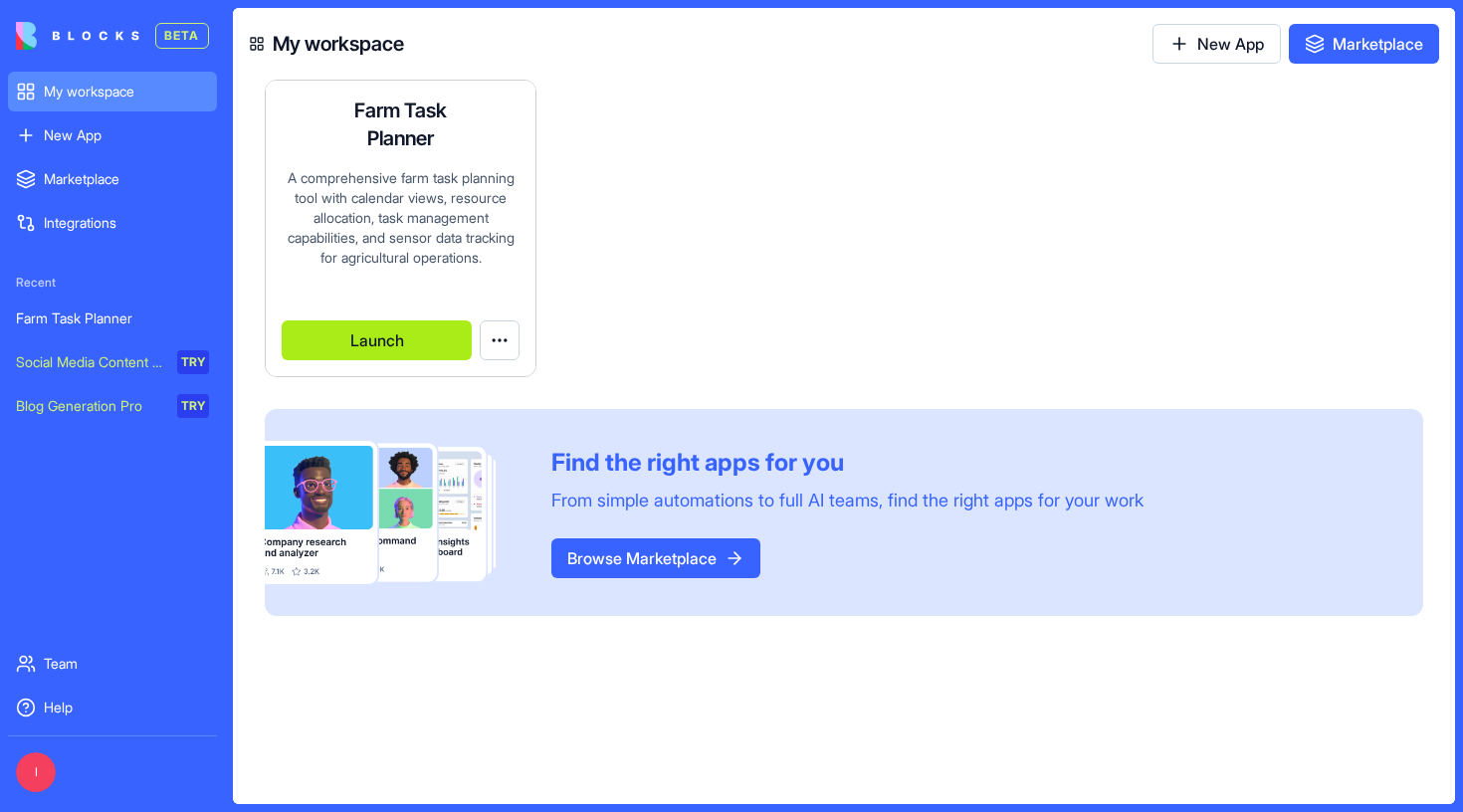 click on "Launch" at bounding box center (376, 340) 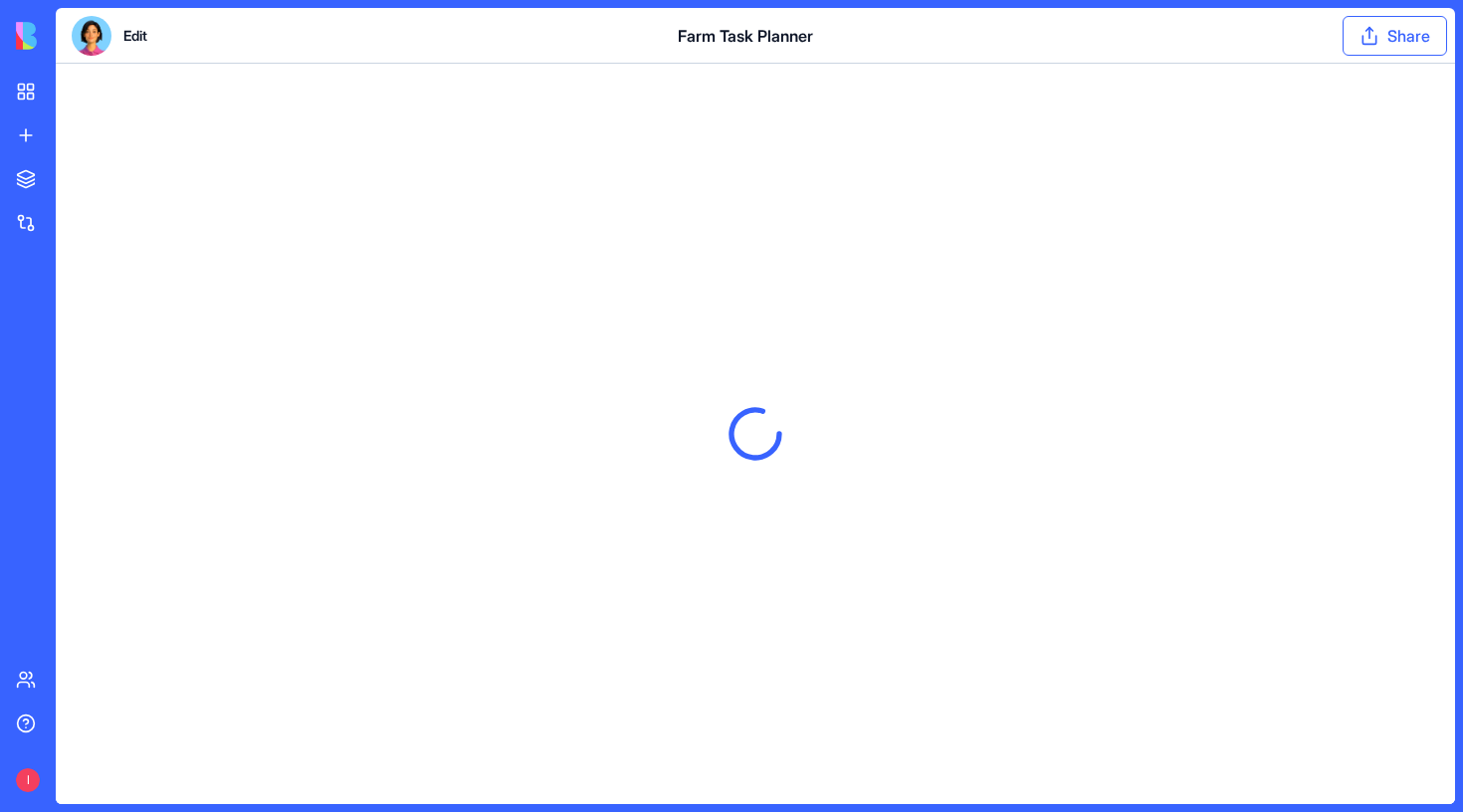 scroll, scrollTop: 0, scrollLeft: 0, axis: both 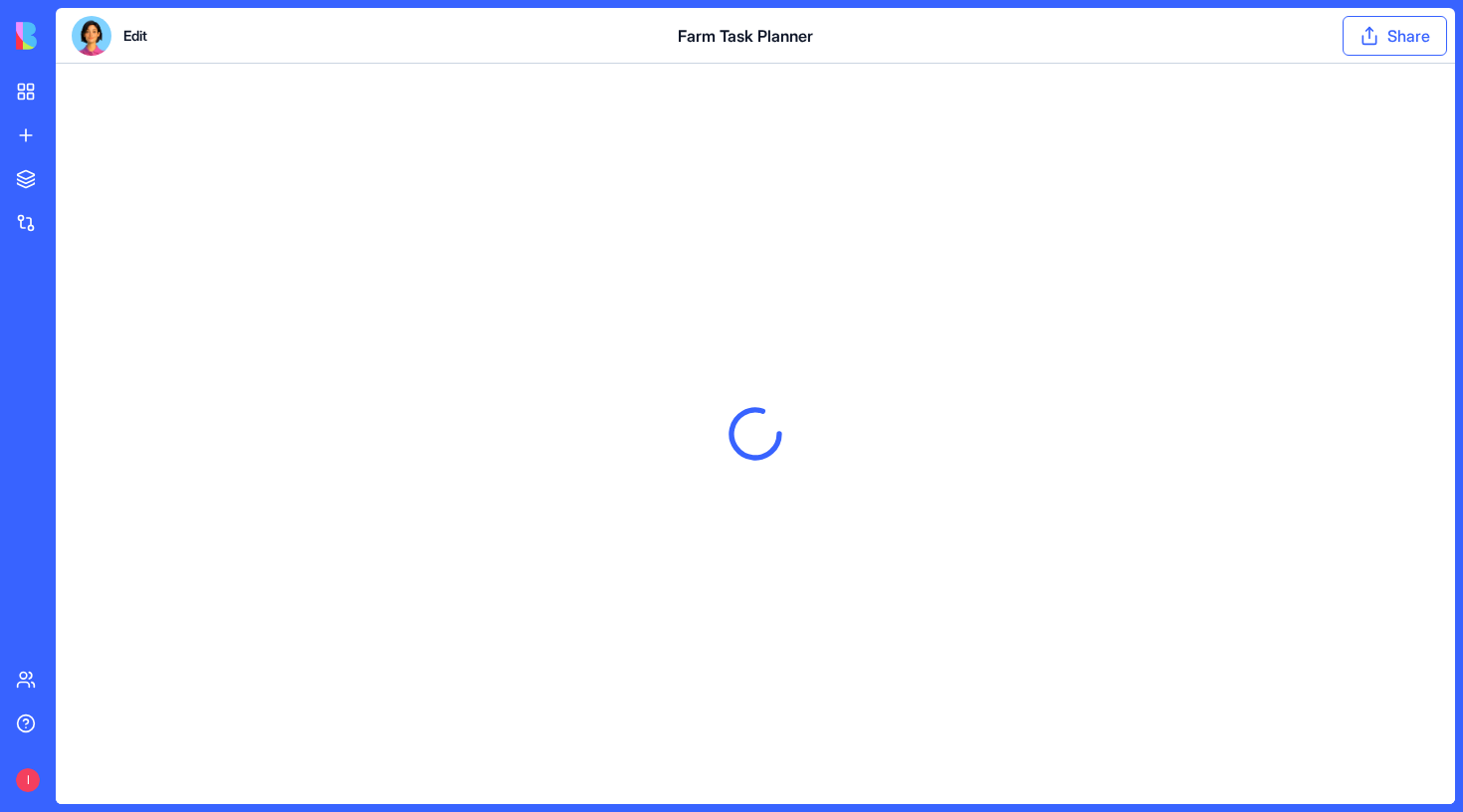 click on "Share" at bounding box center [1394, 36] 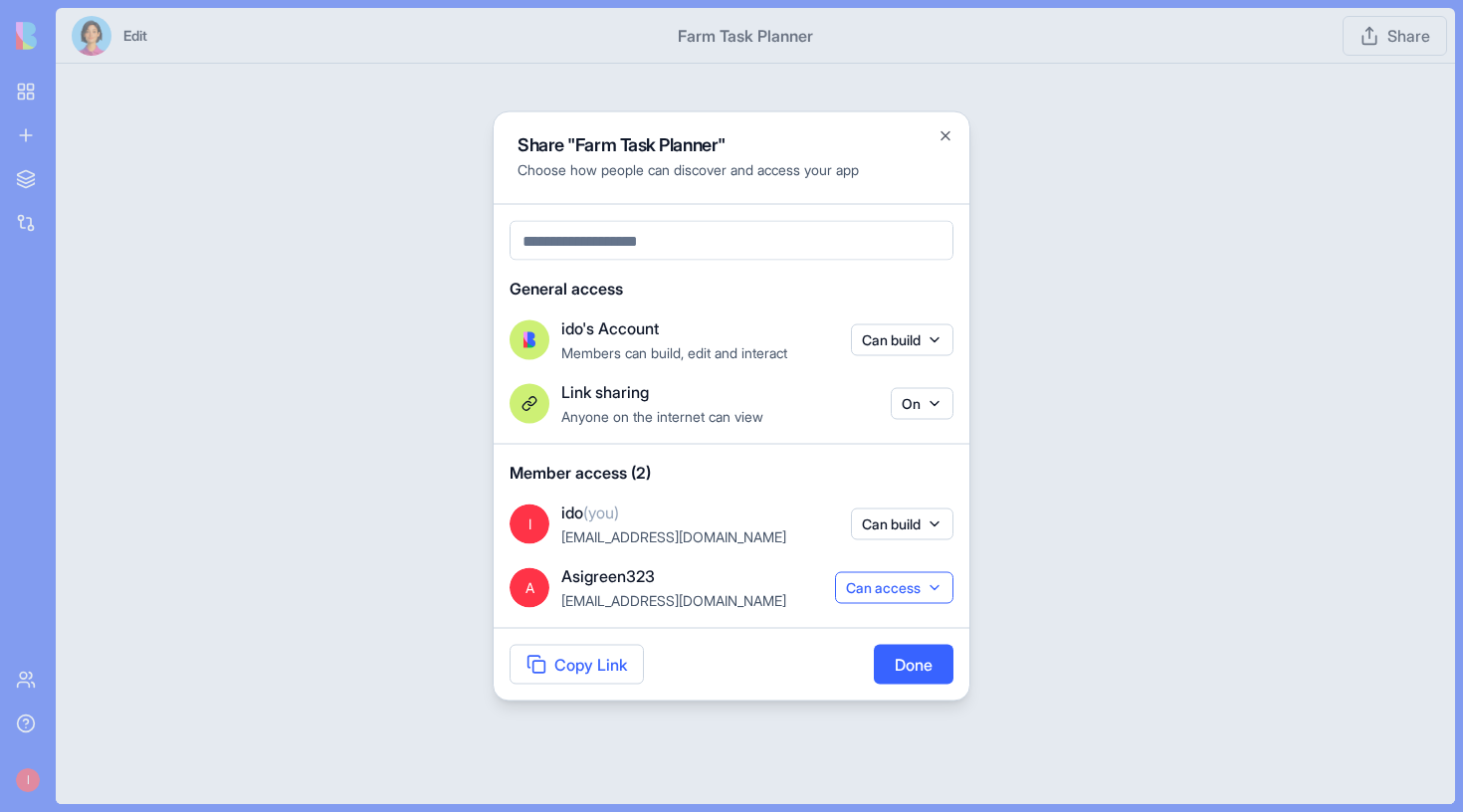 click on "Can access" at bounding box center (894, 588) 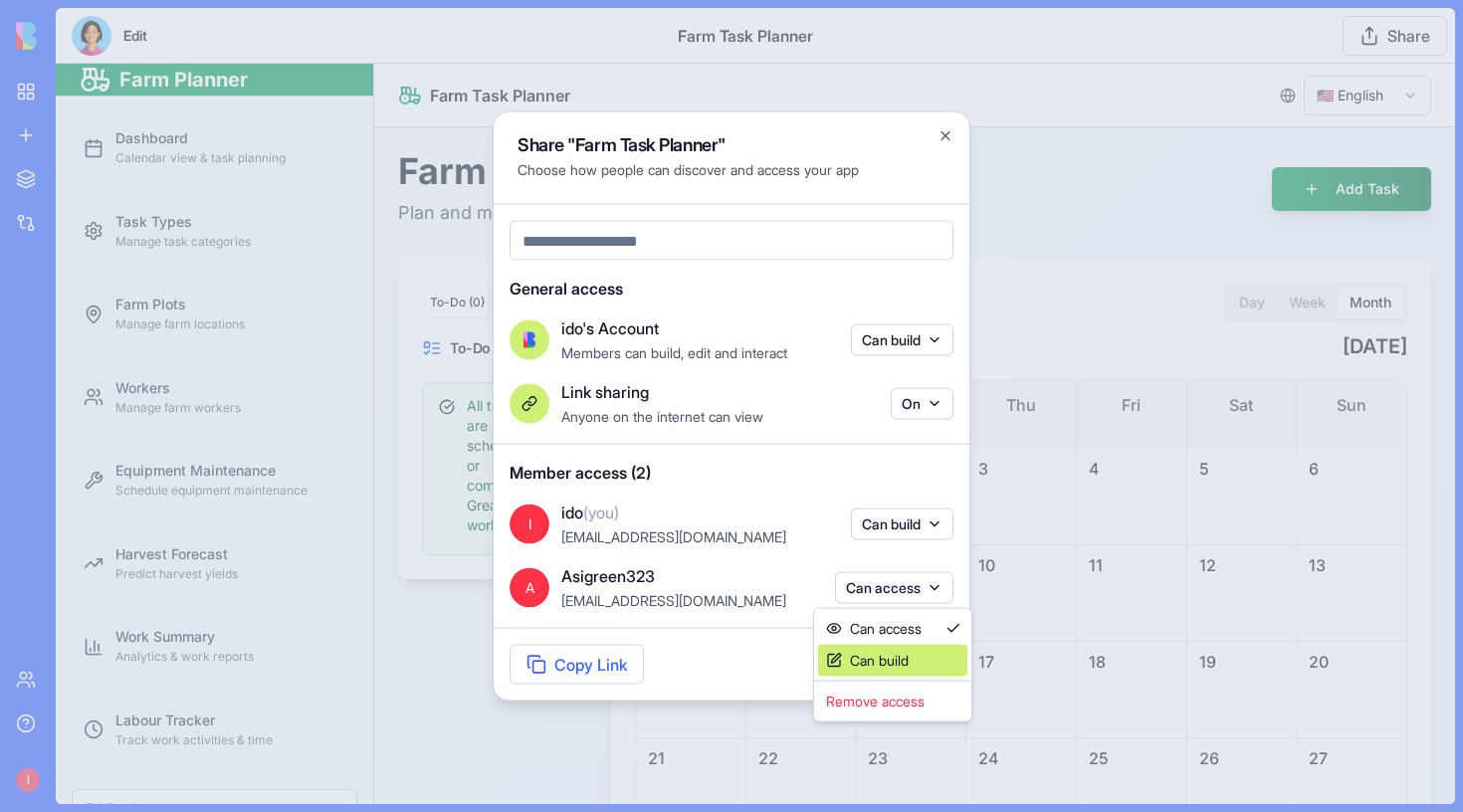 click on "Can build" at bounding box center [893, 661] 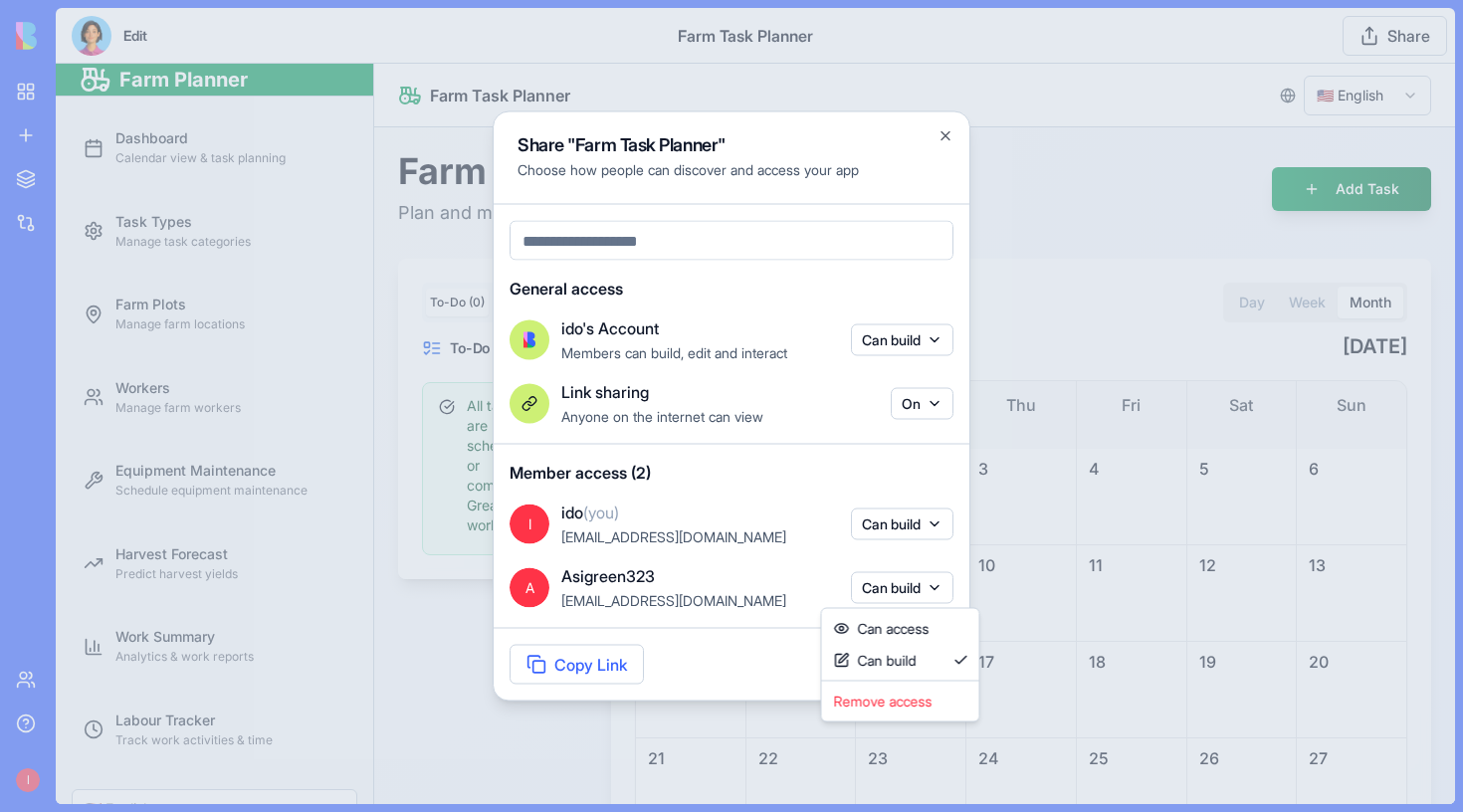 click on "Copy Link Done" at bounding box center (732, 665) 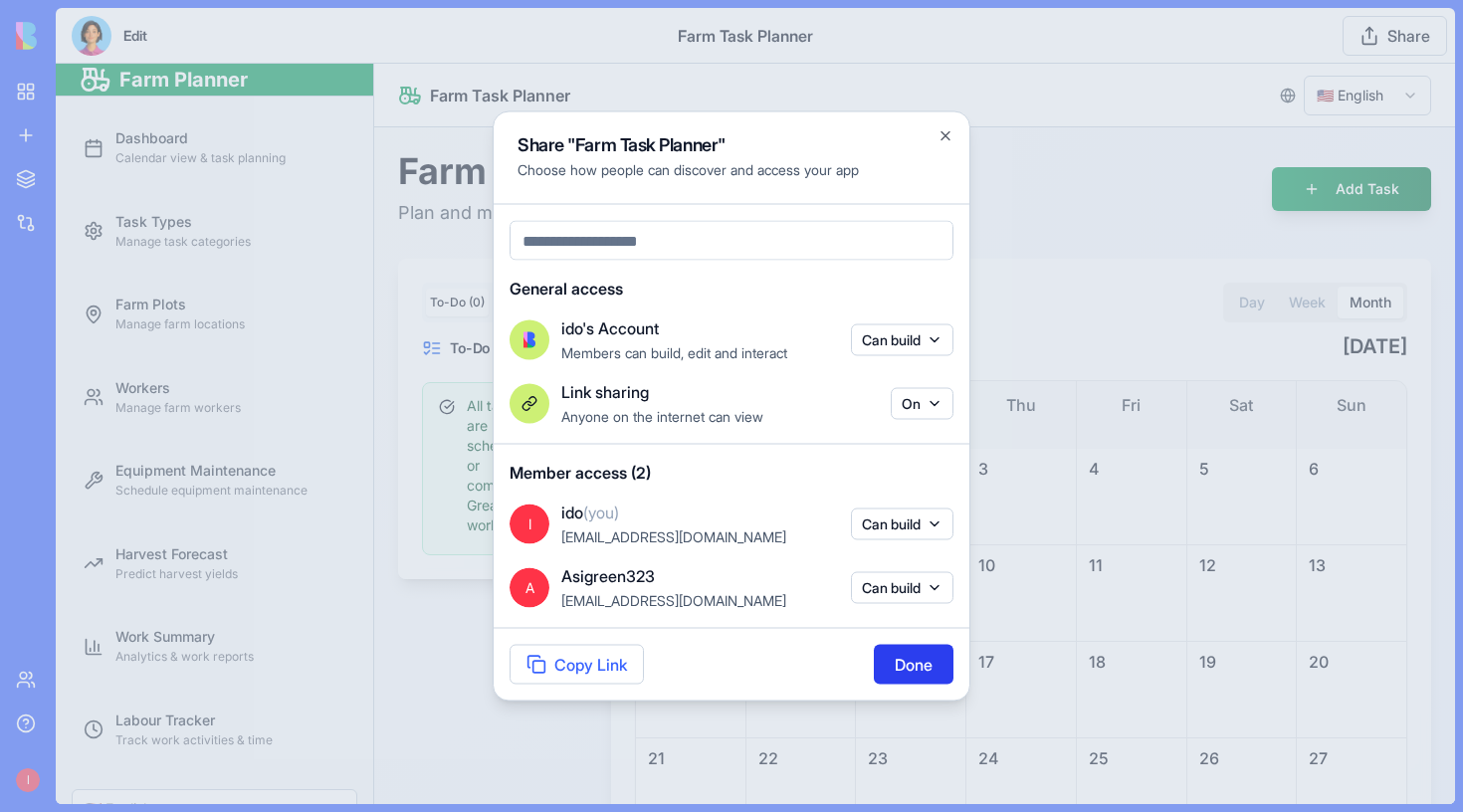 click on "Done" at bounding box center (914, 665) 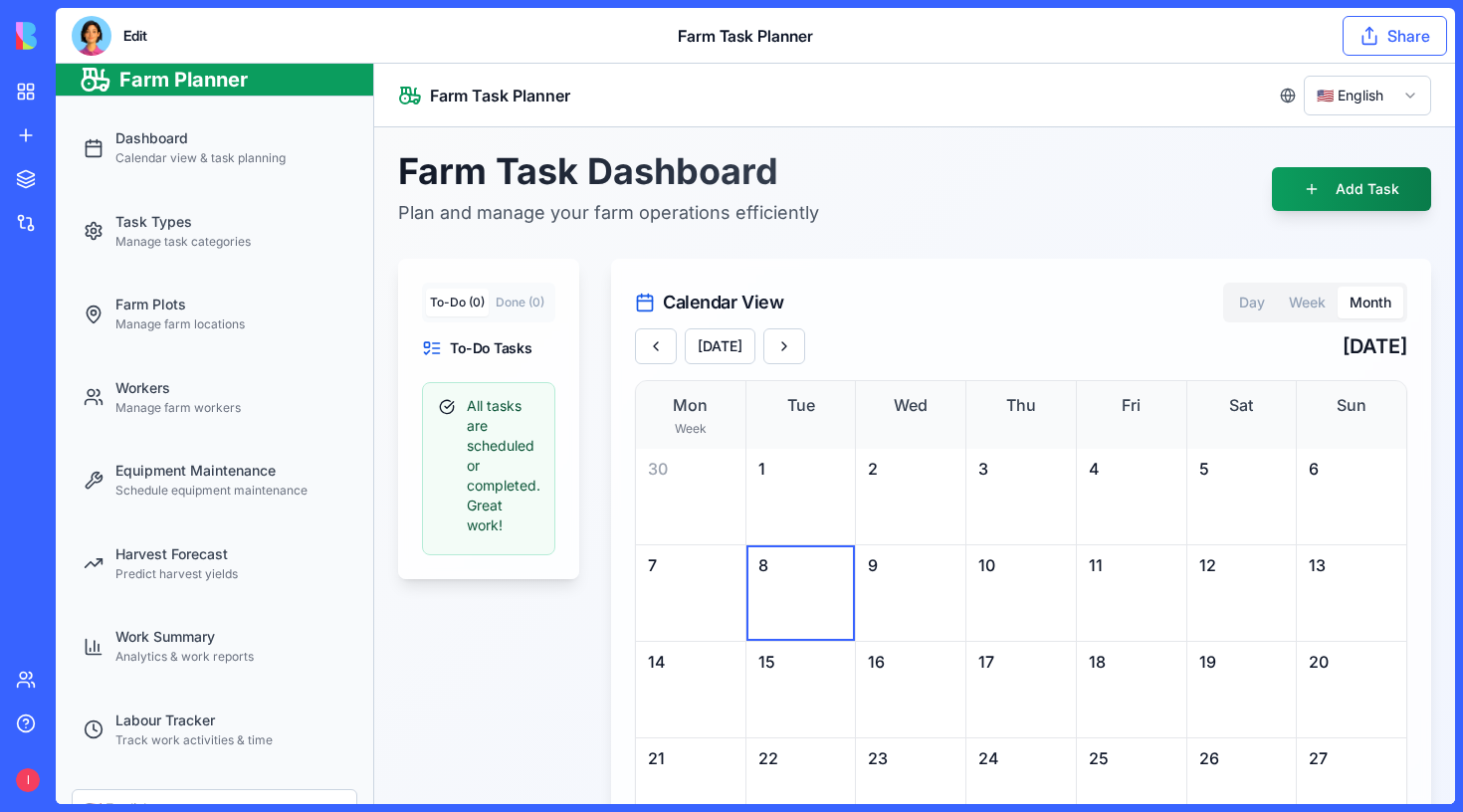 click on "Share" at bounding box center (1394, 36) 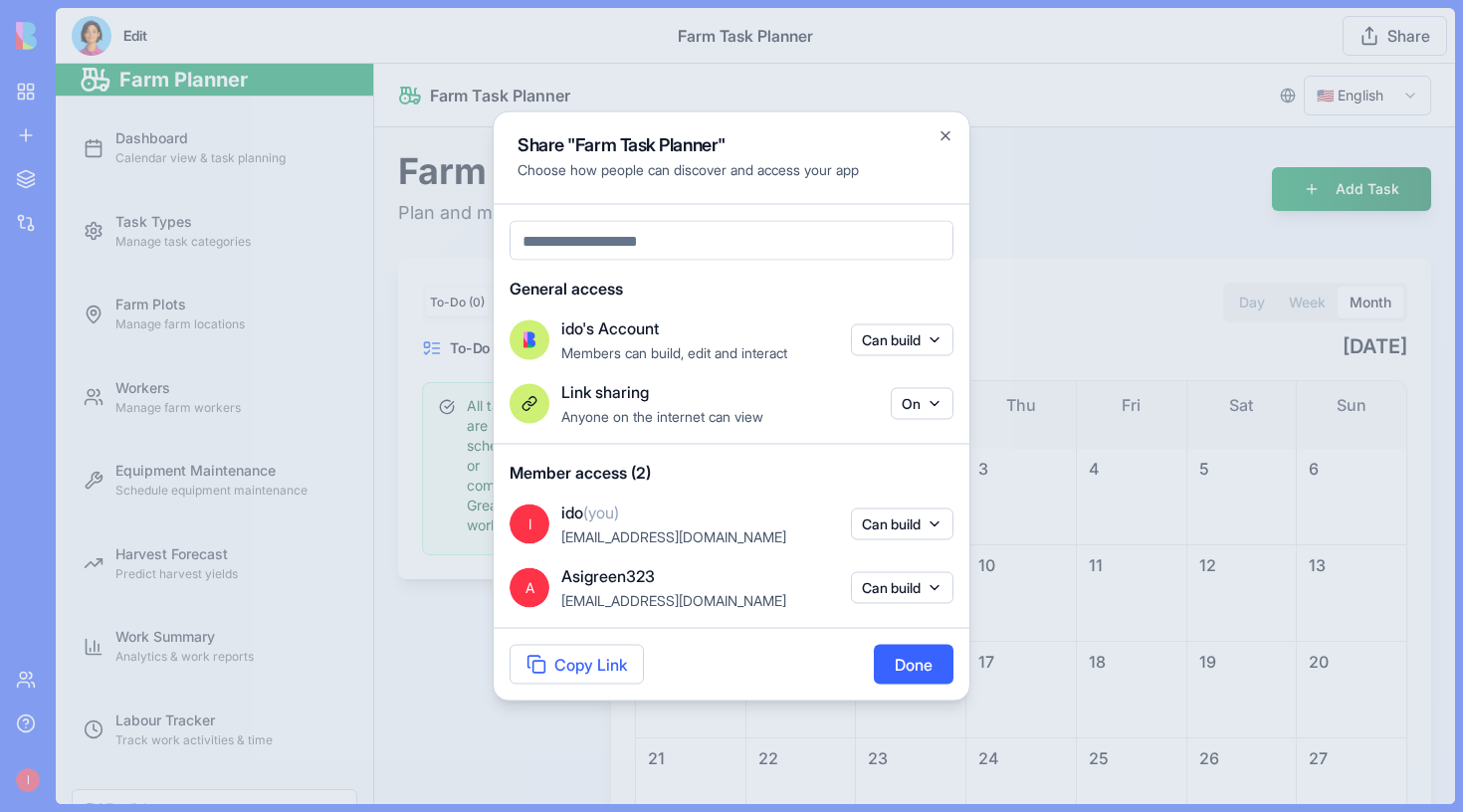 click at bounding box center [732, 241] 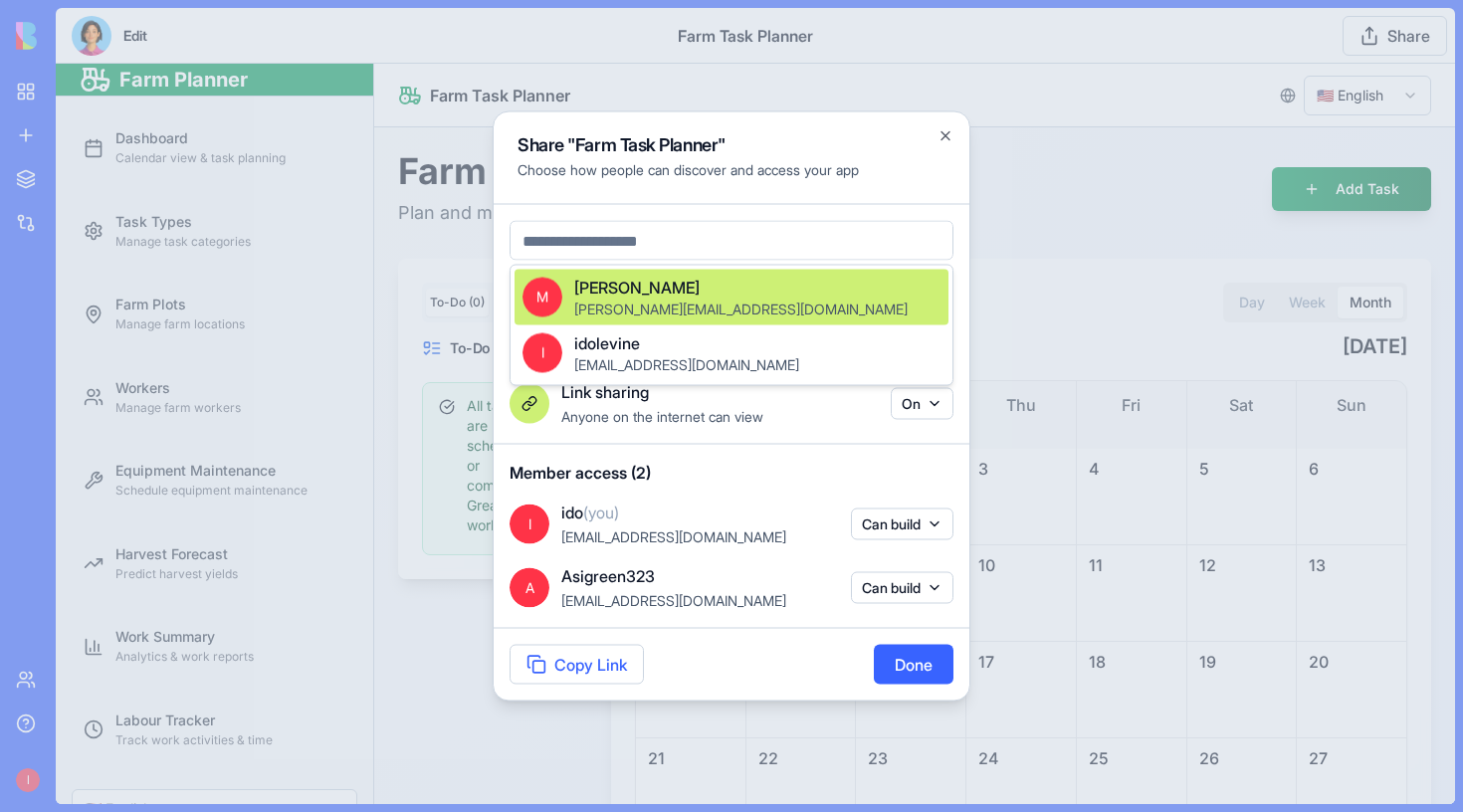 click on "[PERSON_NAME][EMAIL_ADDRESS][DOMAIN_NAME]" at bounding box center [740, 308] 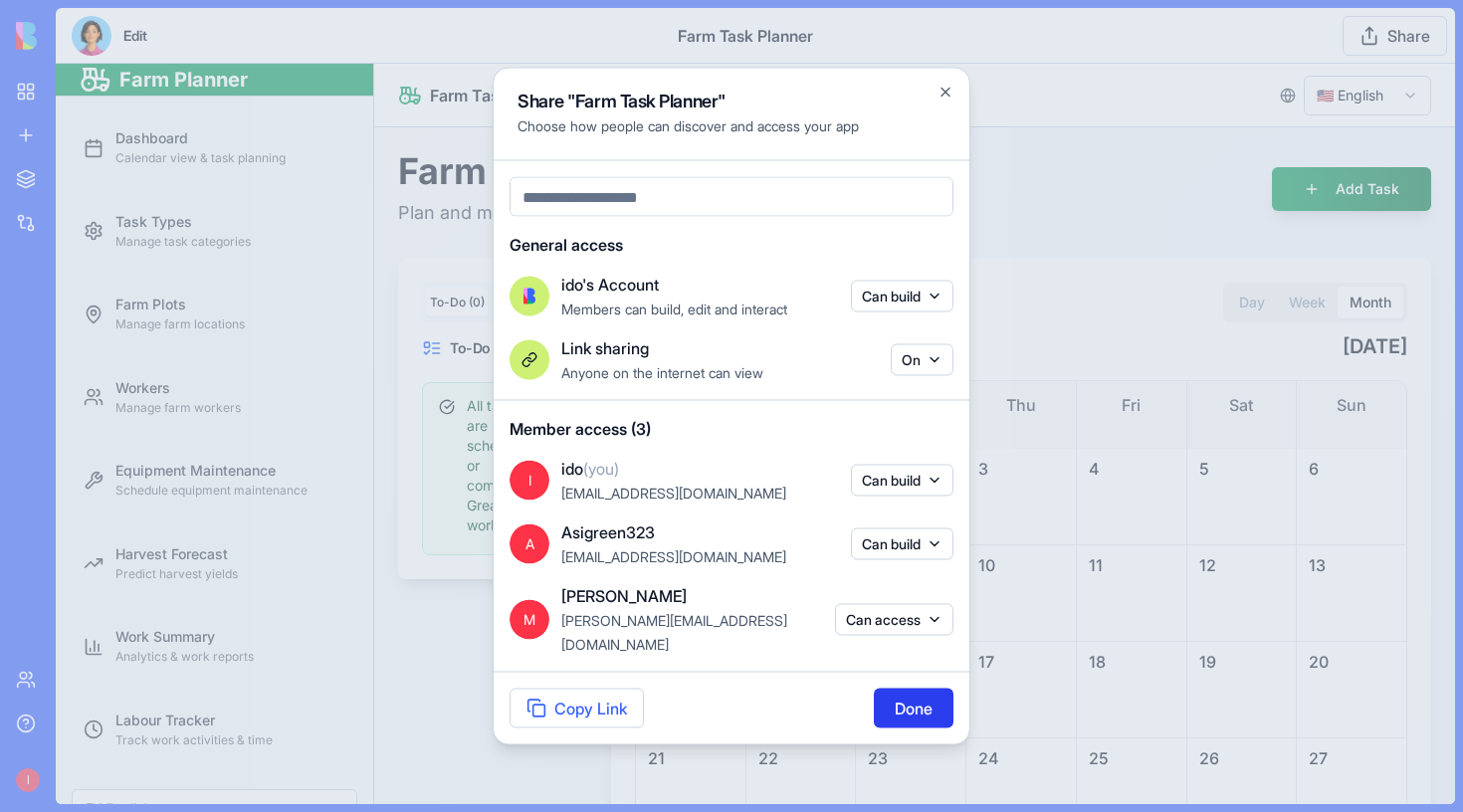click on "Done" at bounding box center [914, 709] 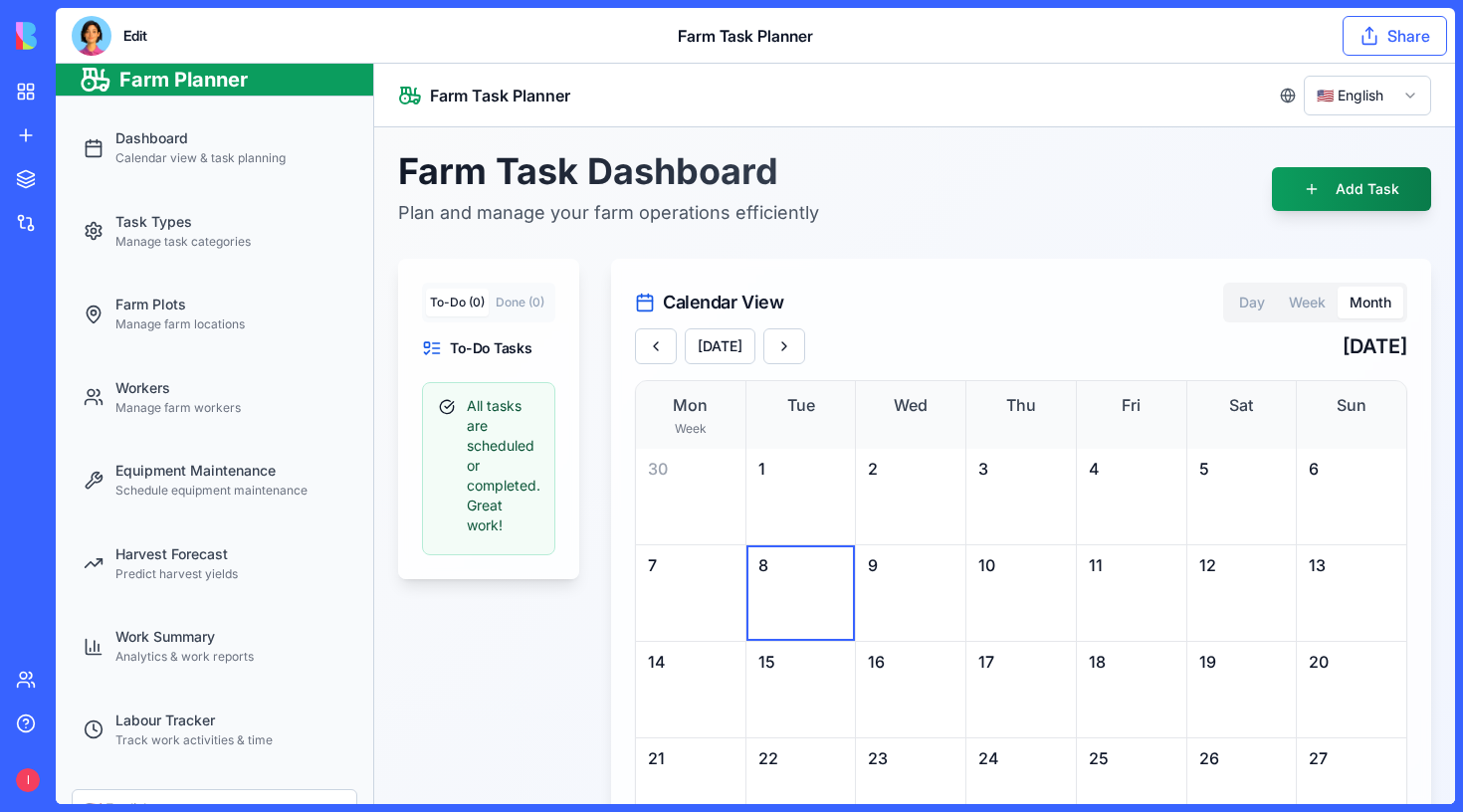 click on "Share" at bounding box center [1394, 36] 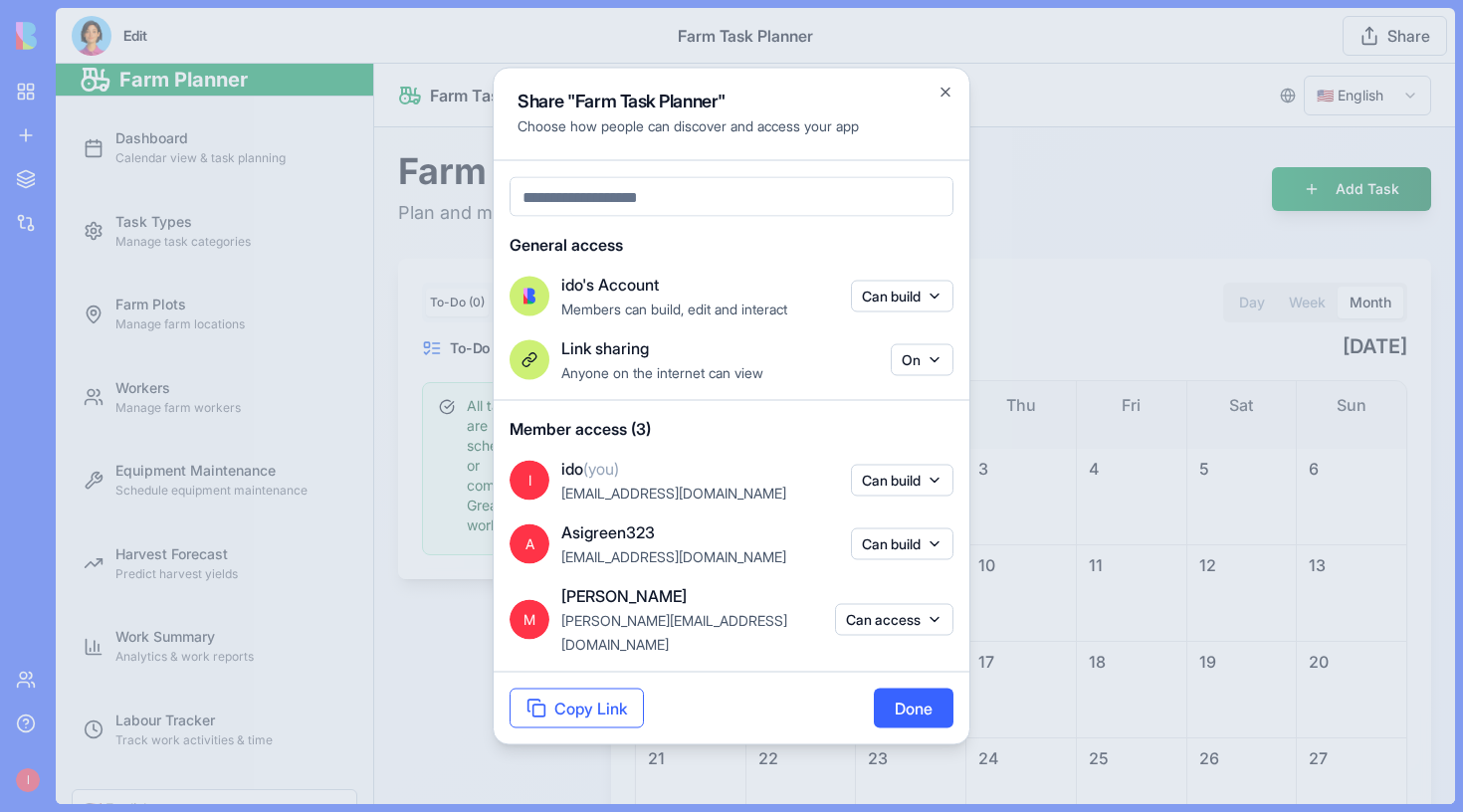 click on "Copy Link" at bounding box center [576, 709] 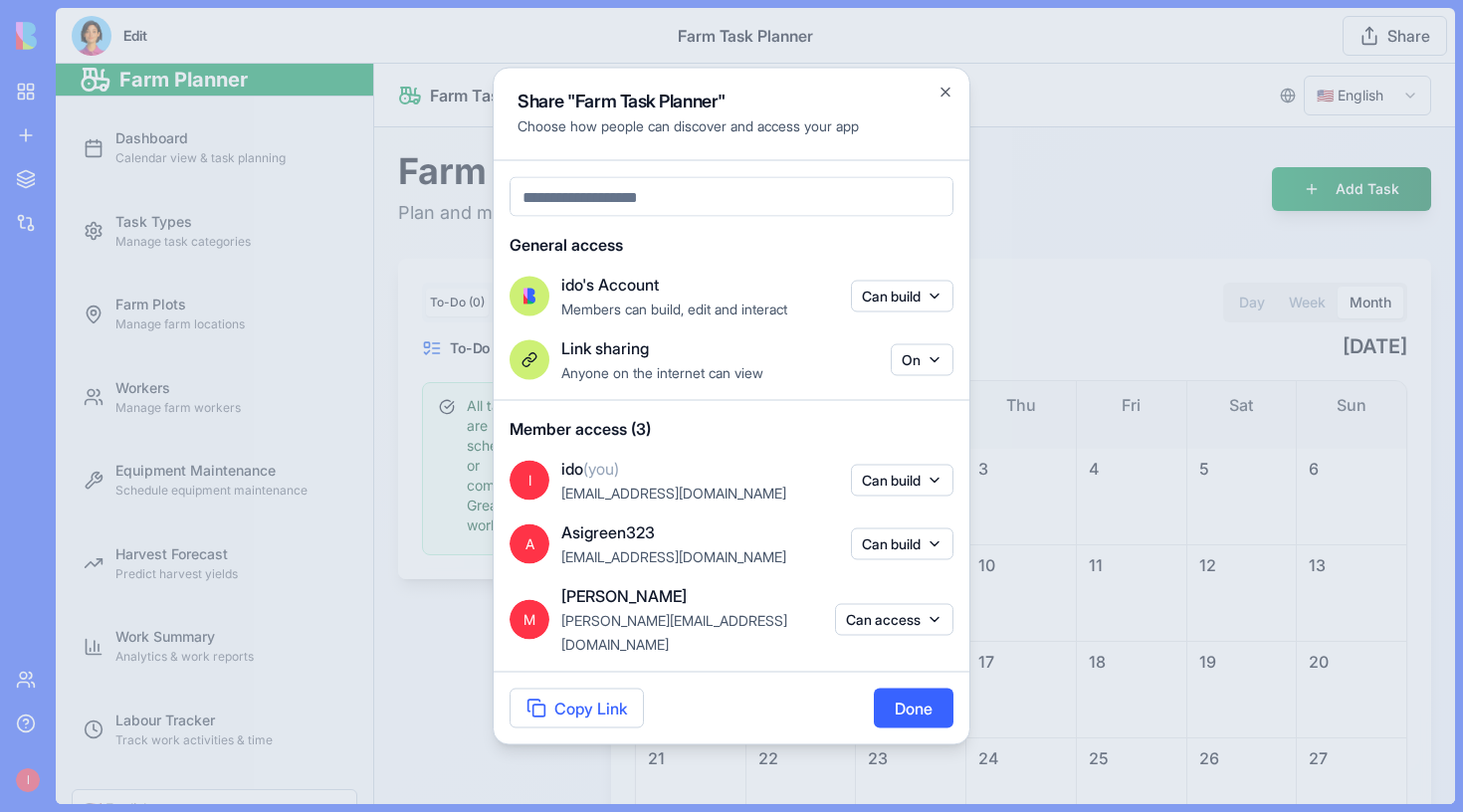 click on "Share "Farm Task Planner" Choose how people can discover and access your app" at bounding box center (732, 114) 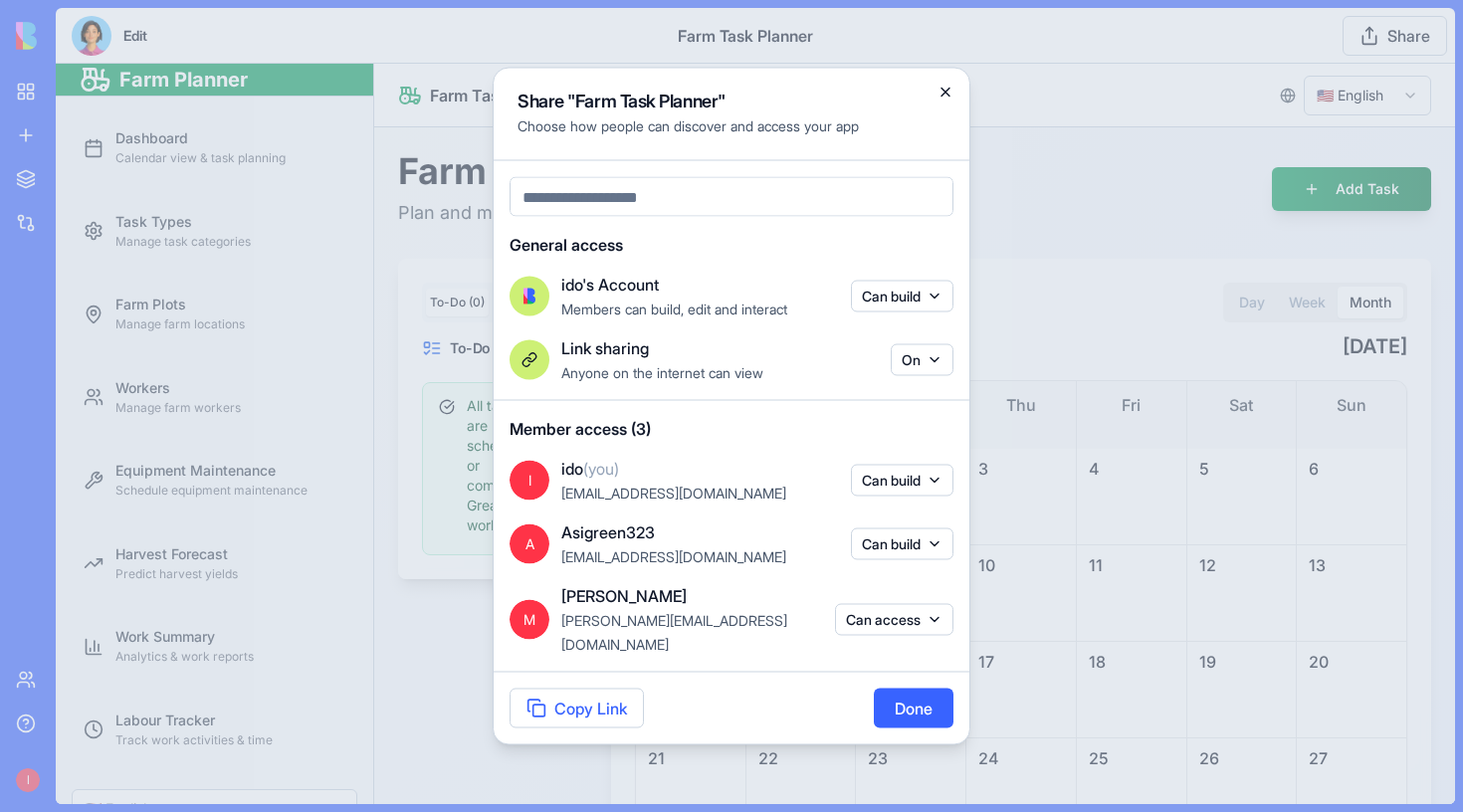 click 